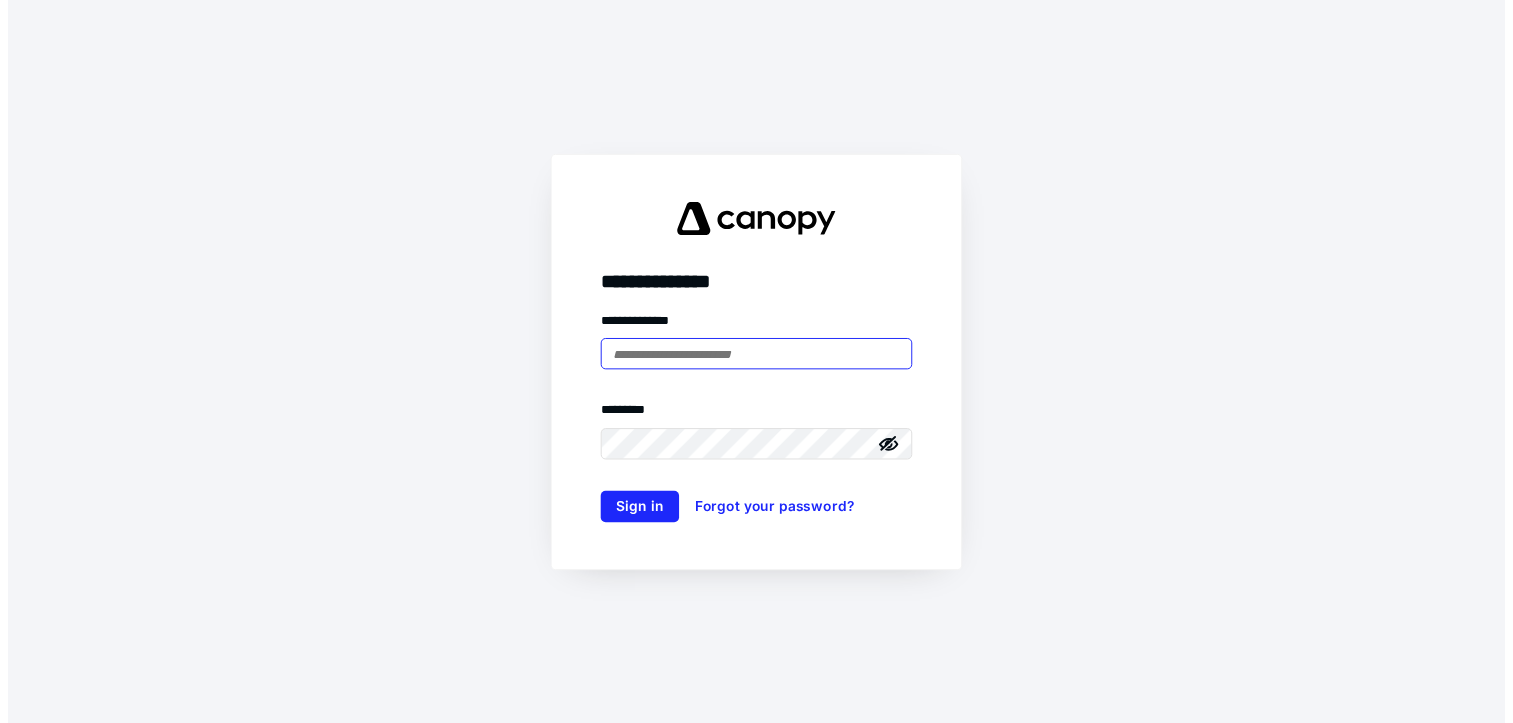 scroll, scrollTop: 0, scrollLeft: 0, axis: both 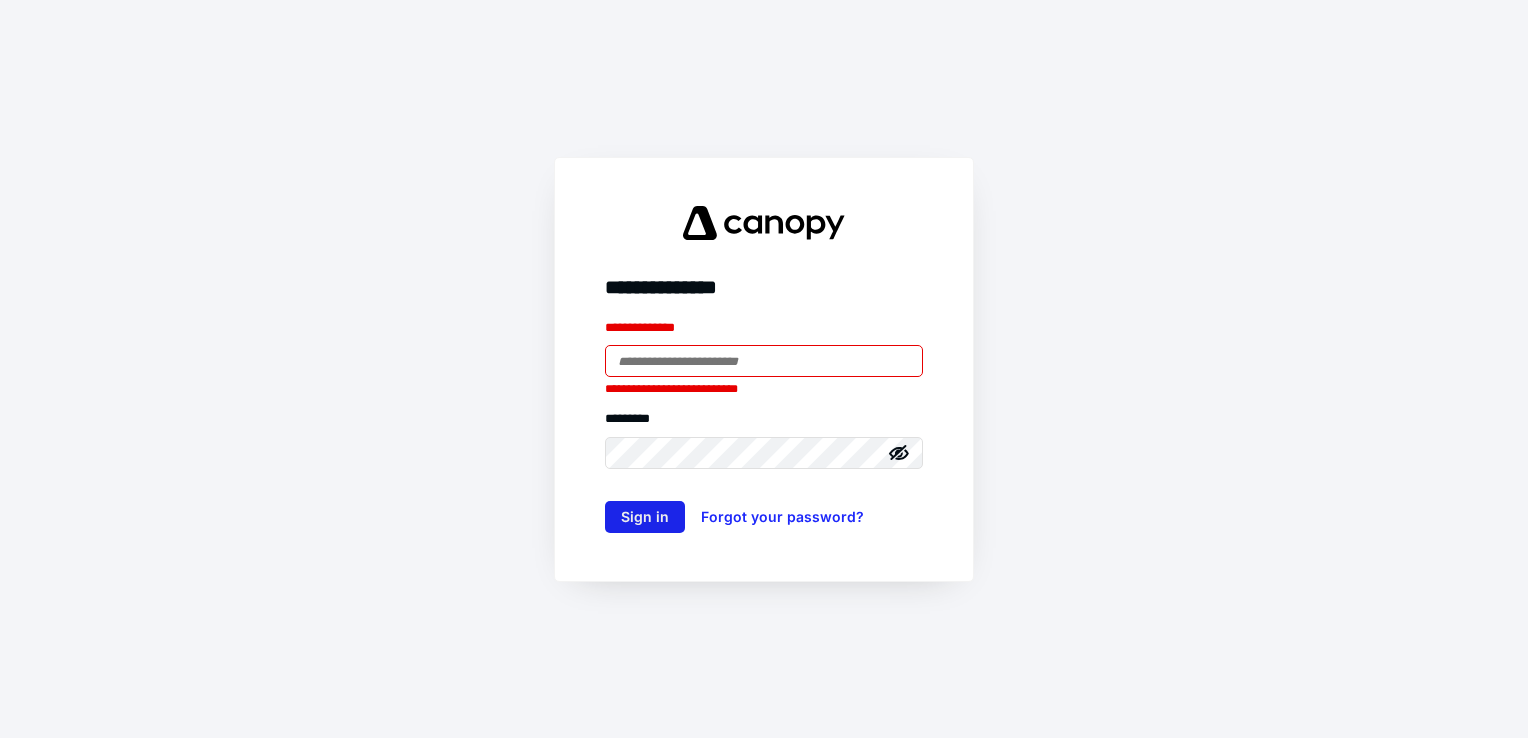 type on "**********" 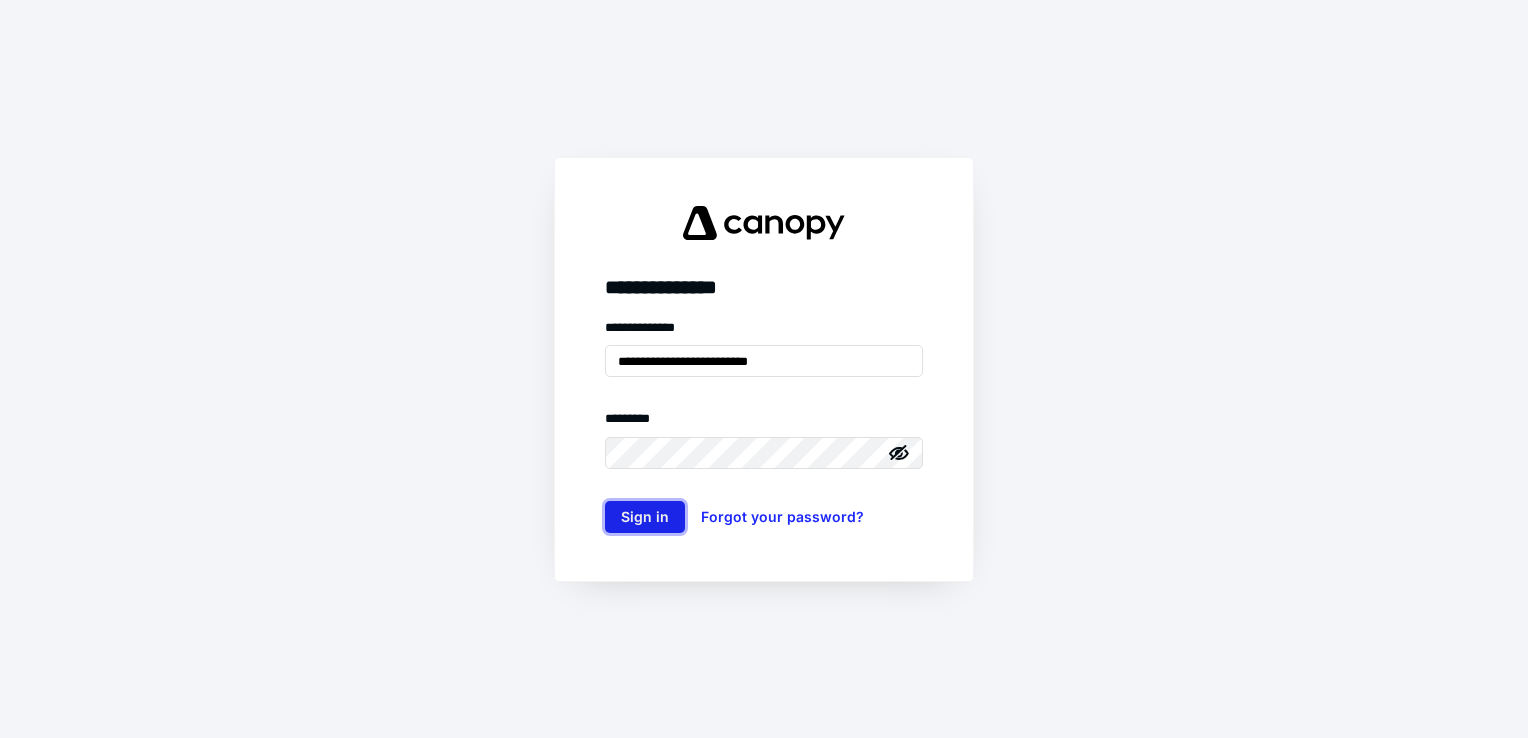 click on "Sign in" at bounding box center (645, 517) 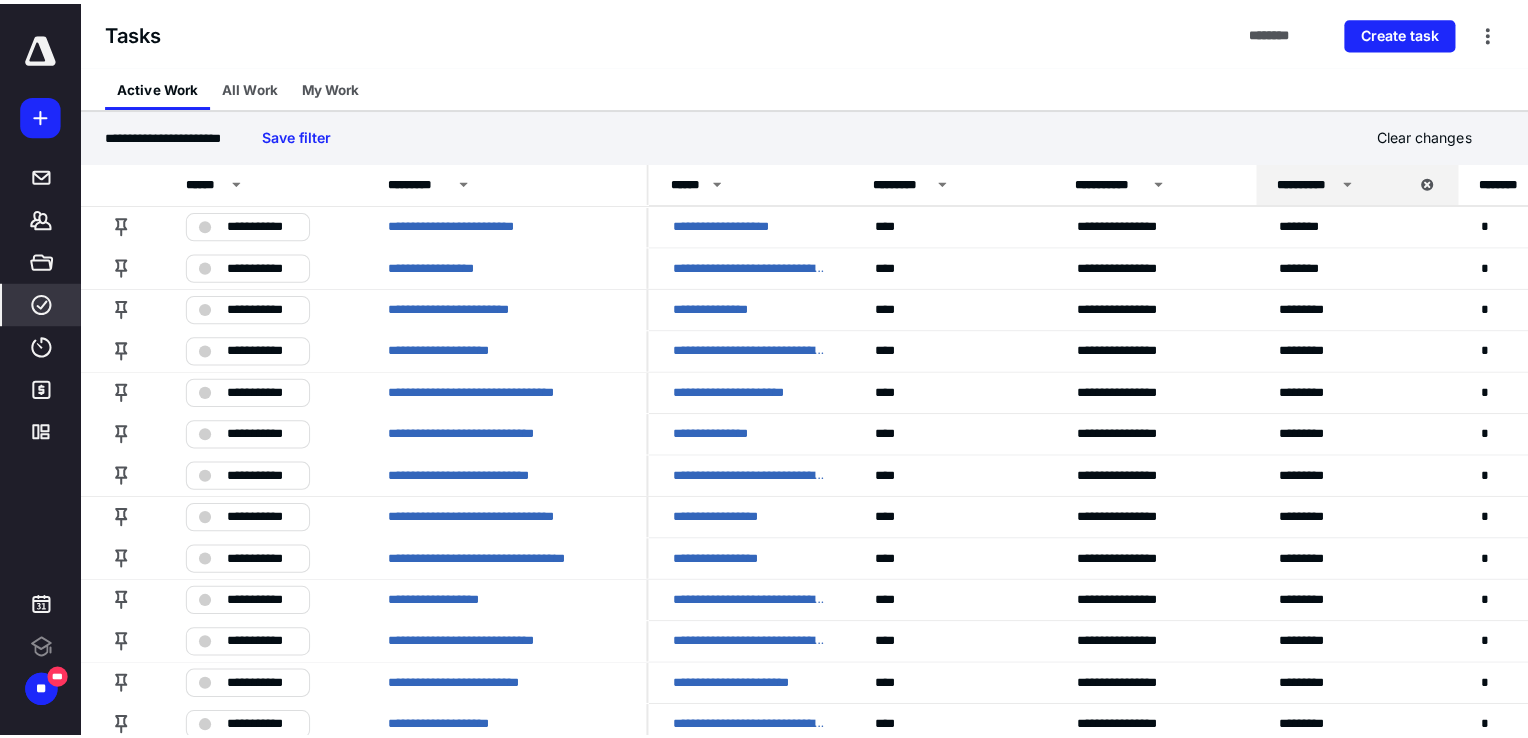 scroll, scrollTop: 0, scrollLeft: 0, axis: both 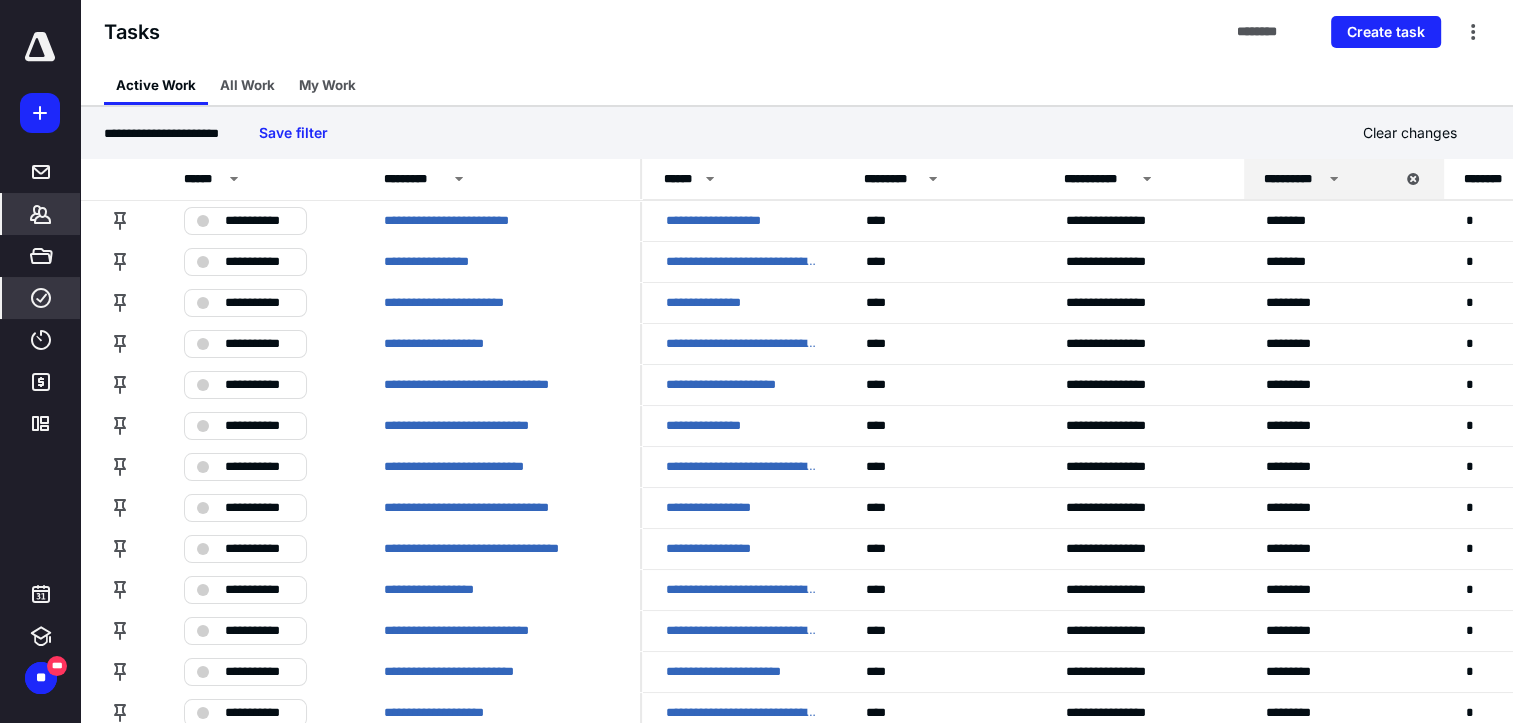 click 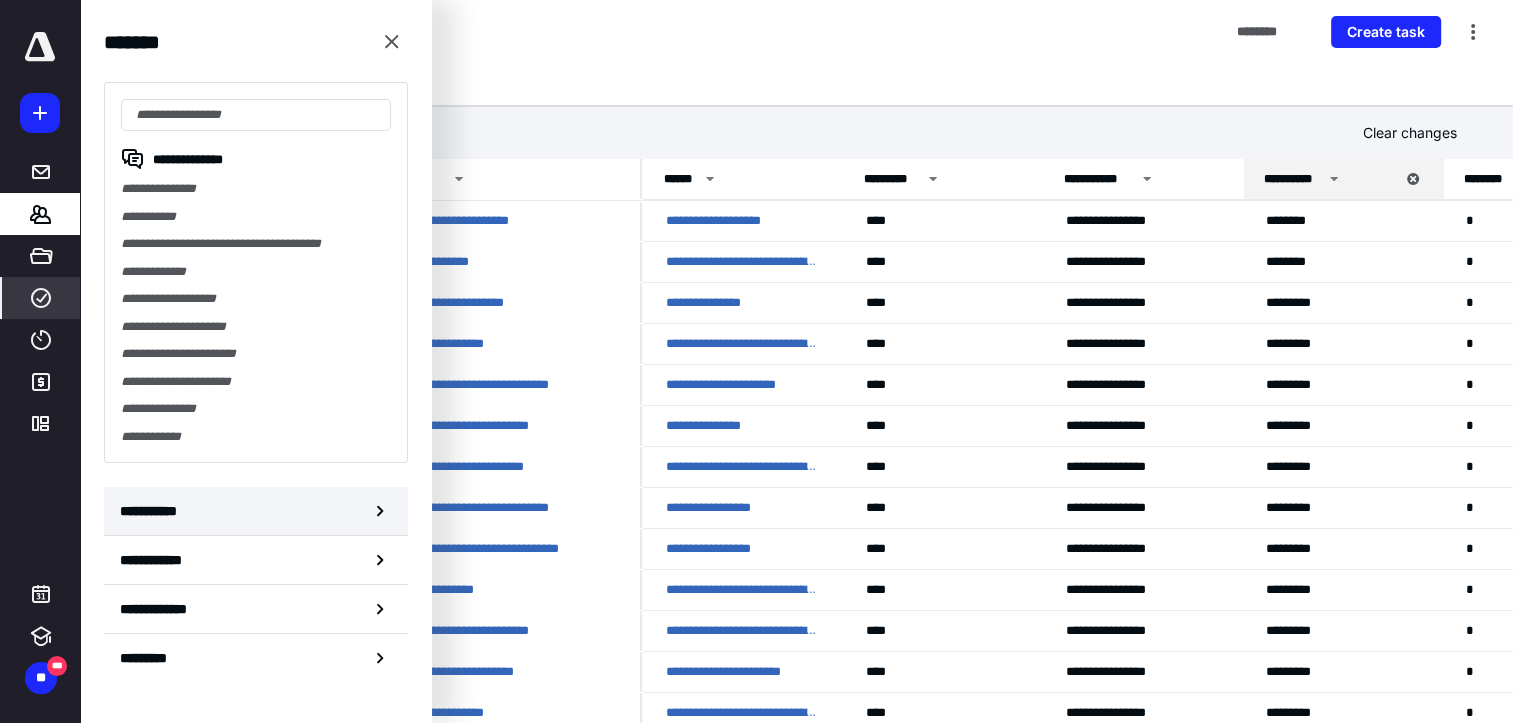 click on "**********" at bounding box center [256, 511] 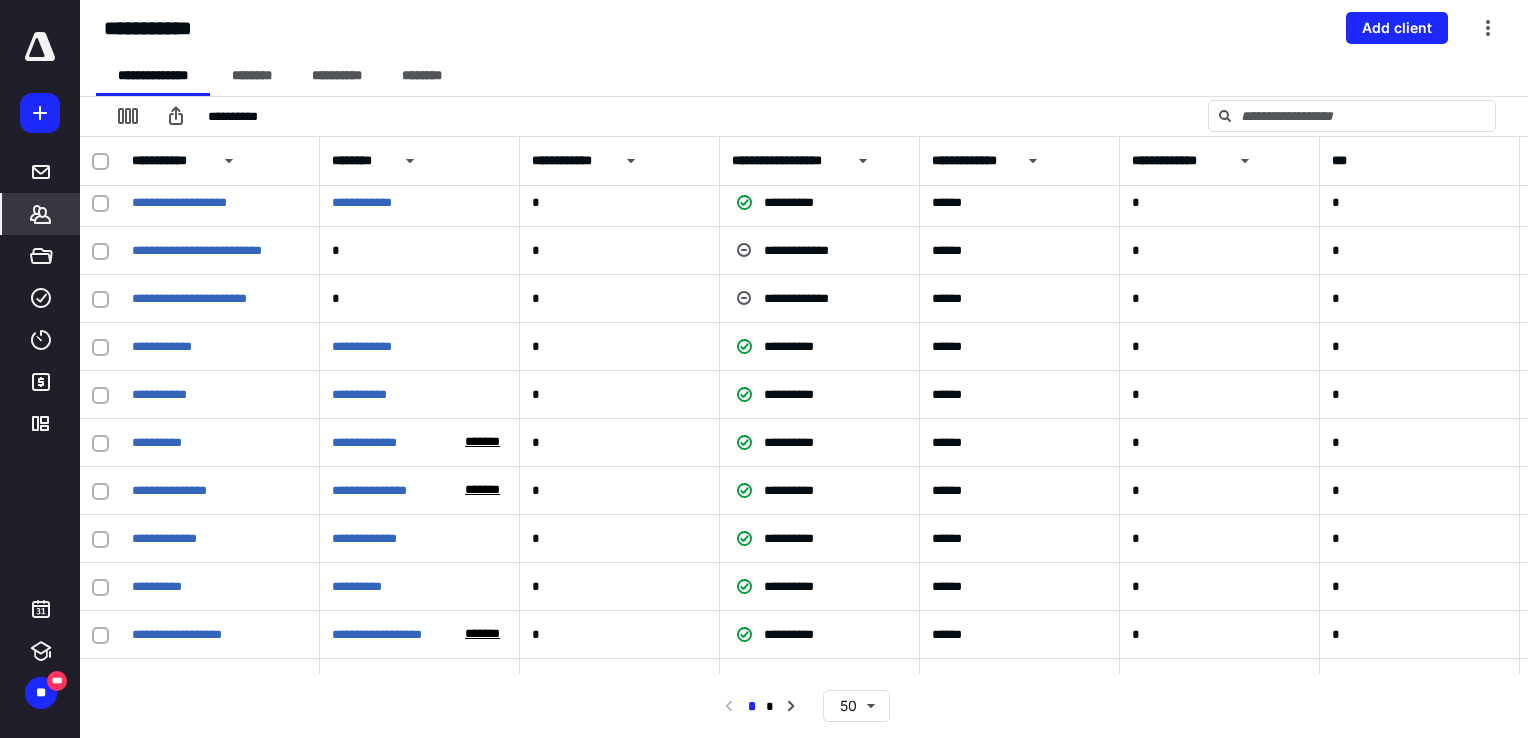 scroll, scrollTop: 556, scrollLeft: 0, axis: vertical 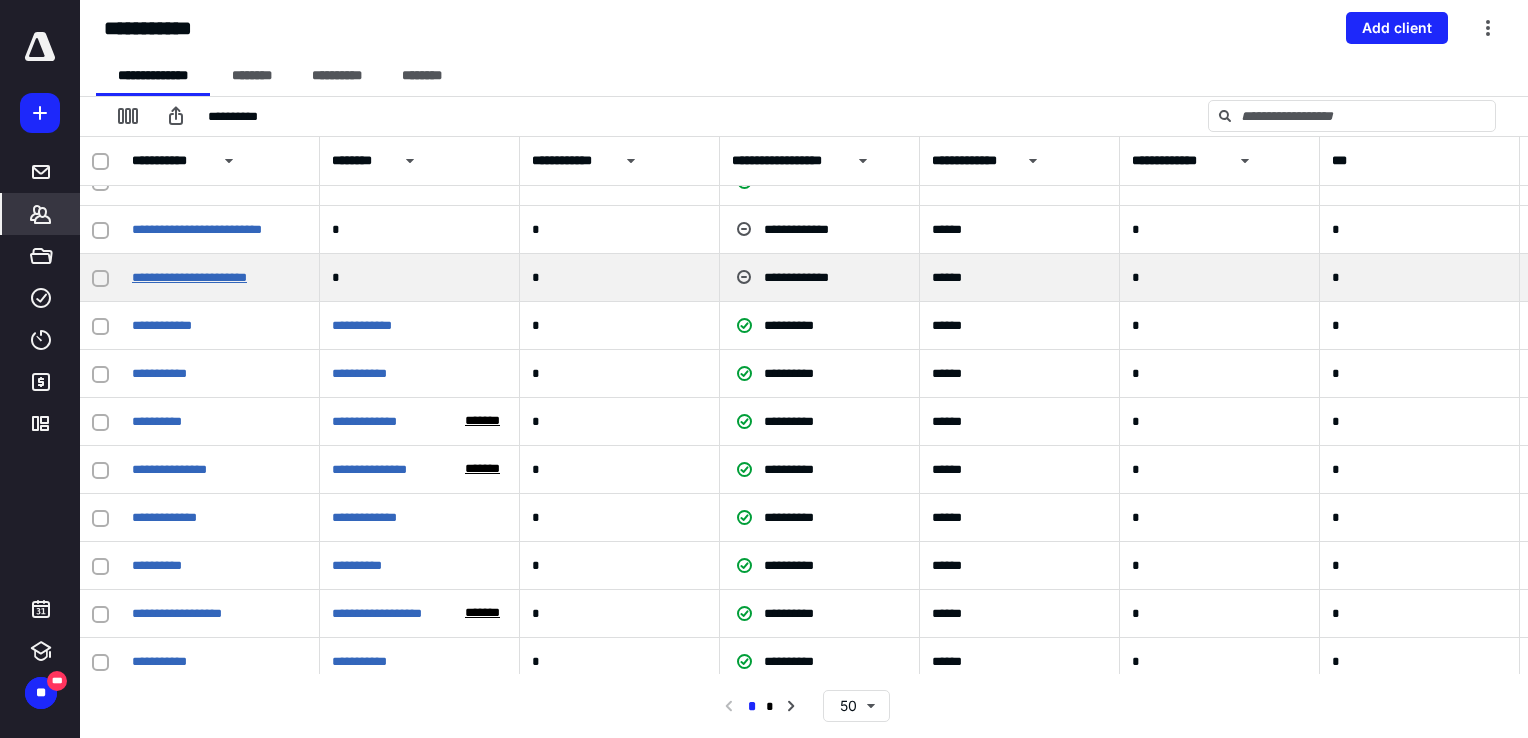 click on "**********" at bounding box center [189, 277] 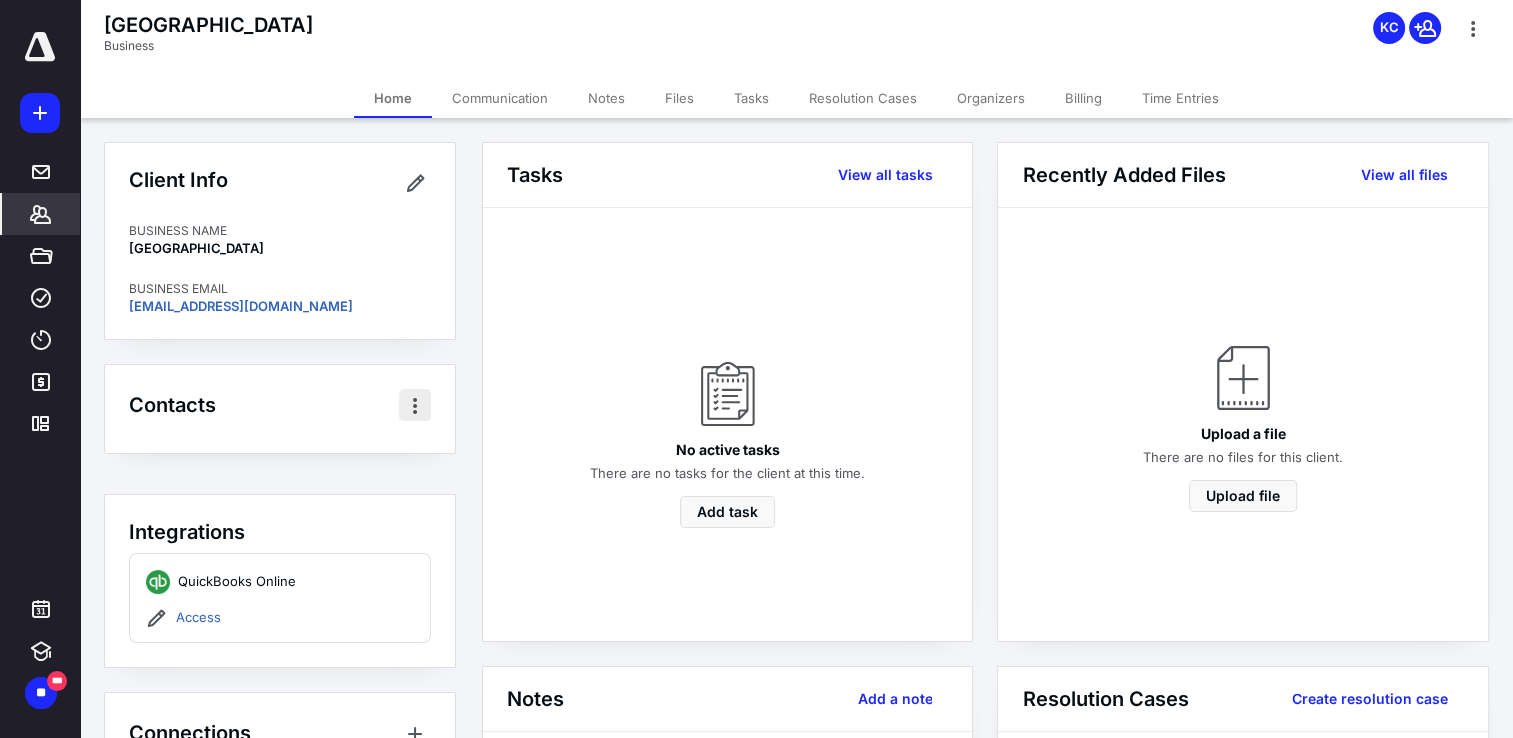 click at bounding box center [415, 405] 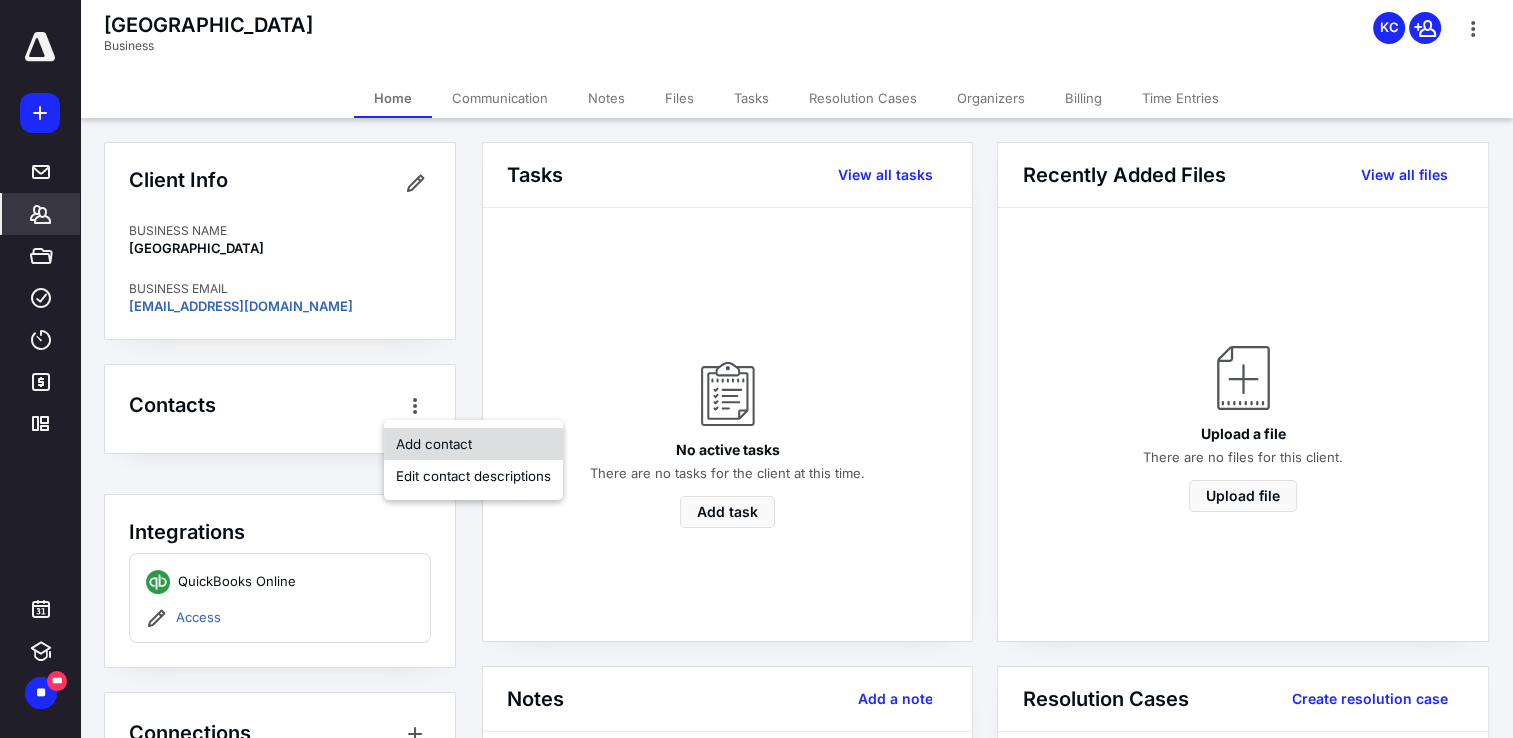 click on "Add contact" at bounding box center [473, 444] 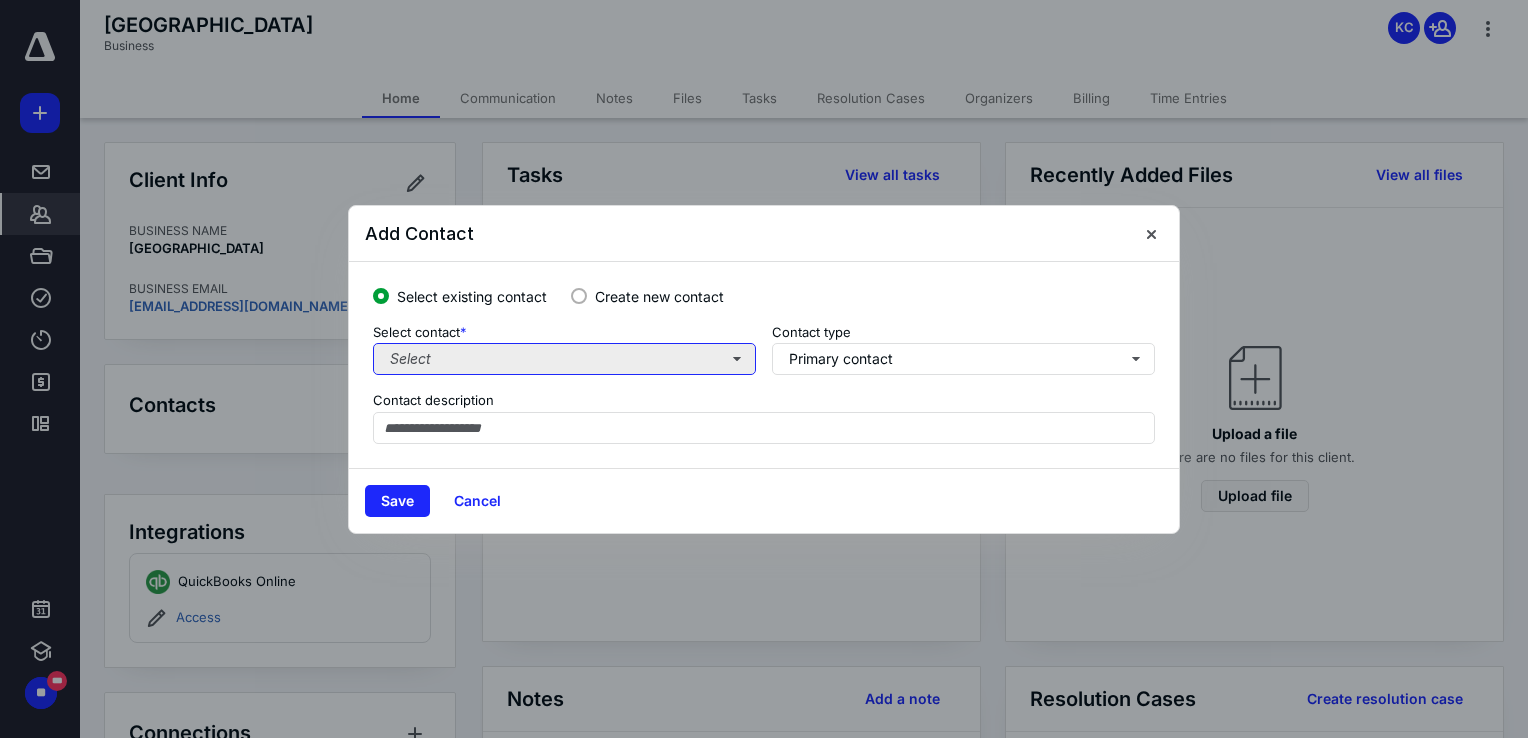 click on "Select" at bounding box center [564, 359] 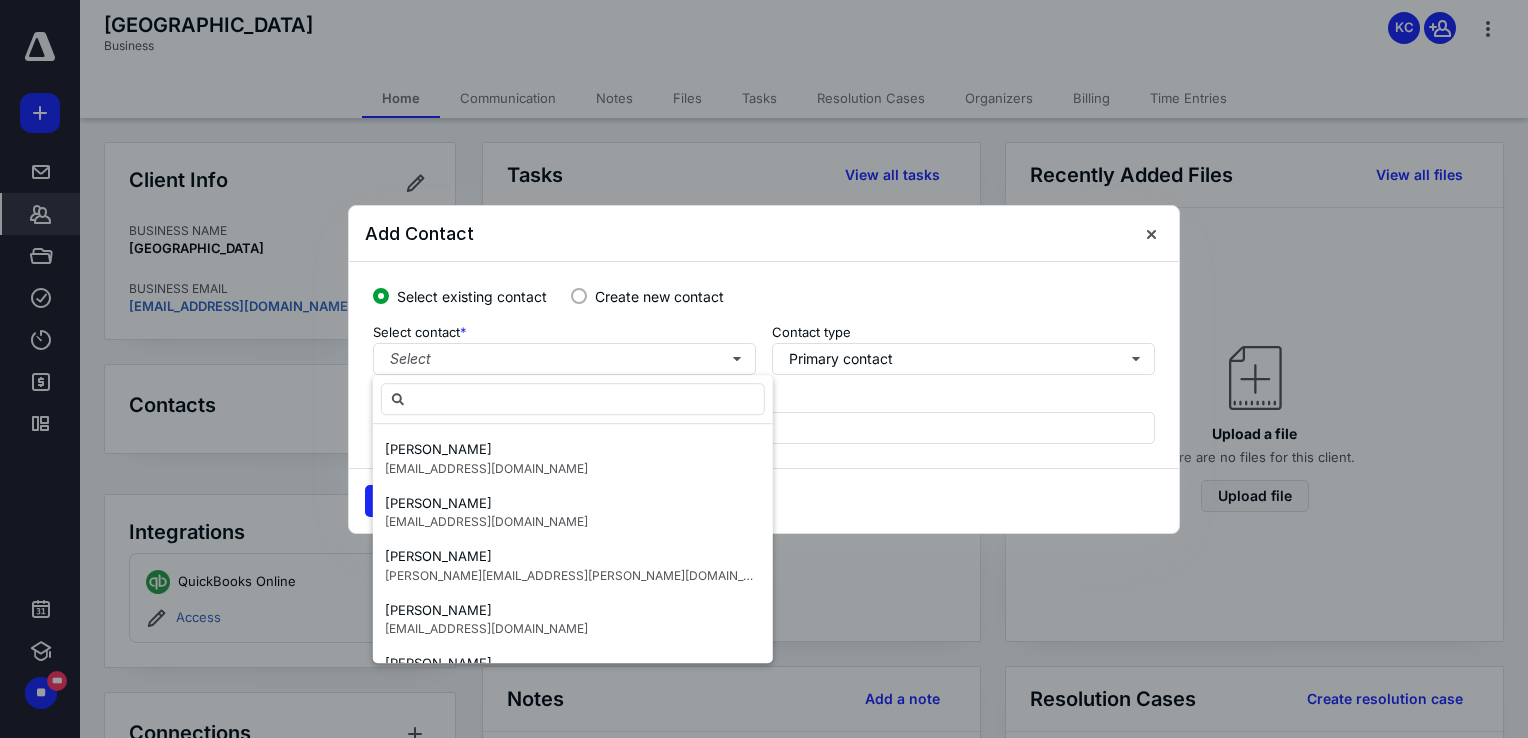click on "Select existing contact Create new contact Select contact  * Select Contact type Primary contact Contact description" at bounding box center (764, 365) 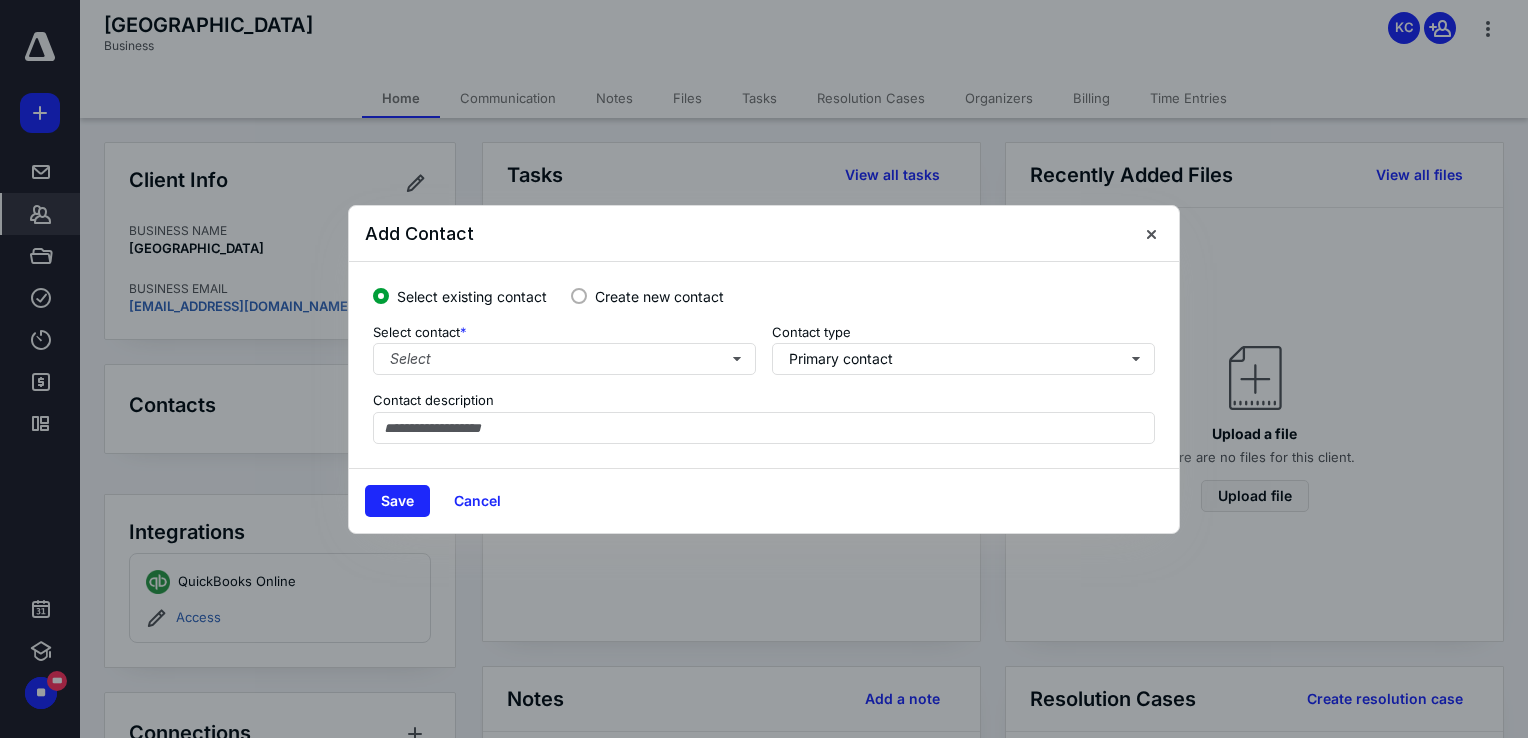 click at bounding box center [579, 296] 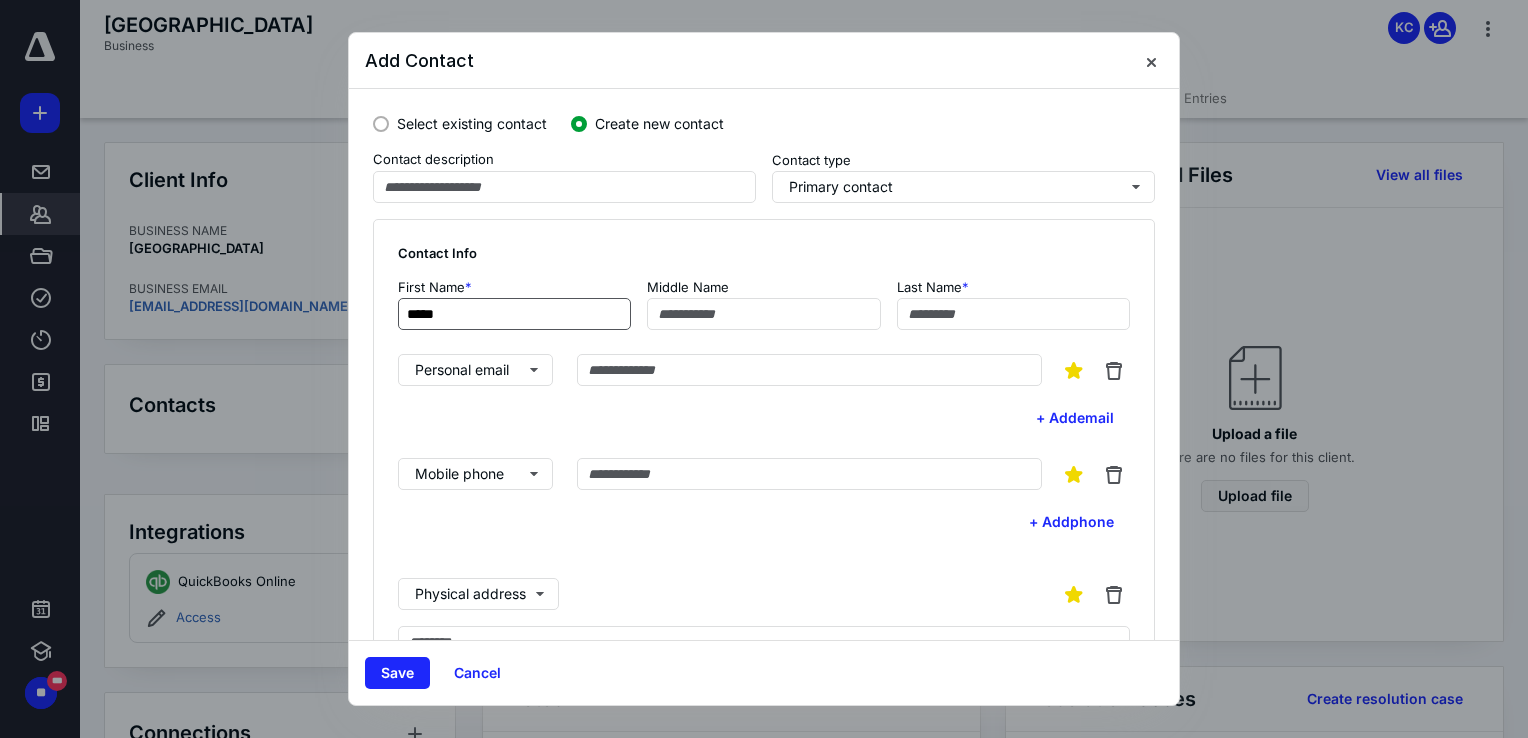 type on "*****" 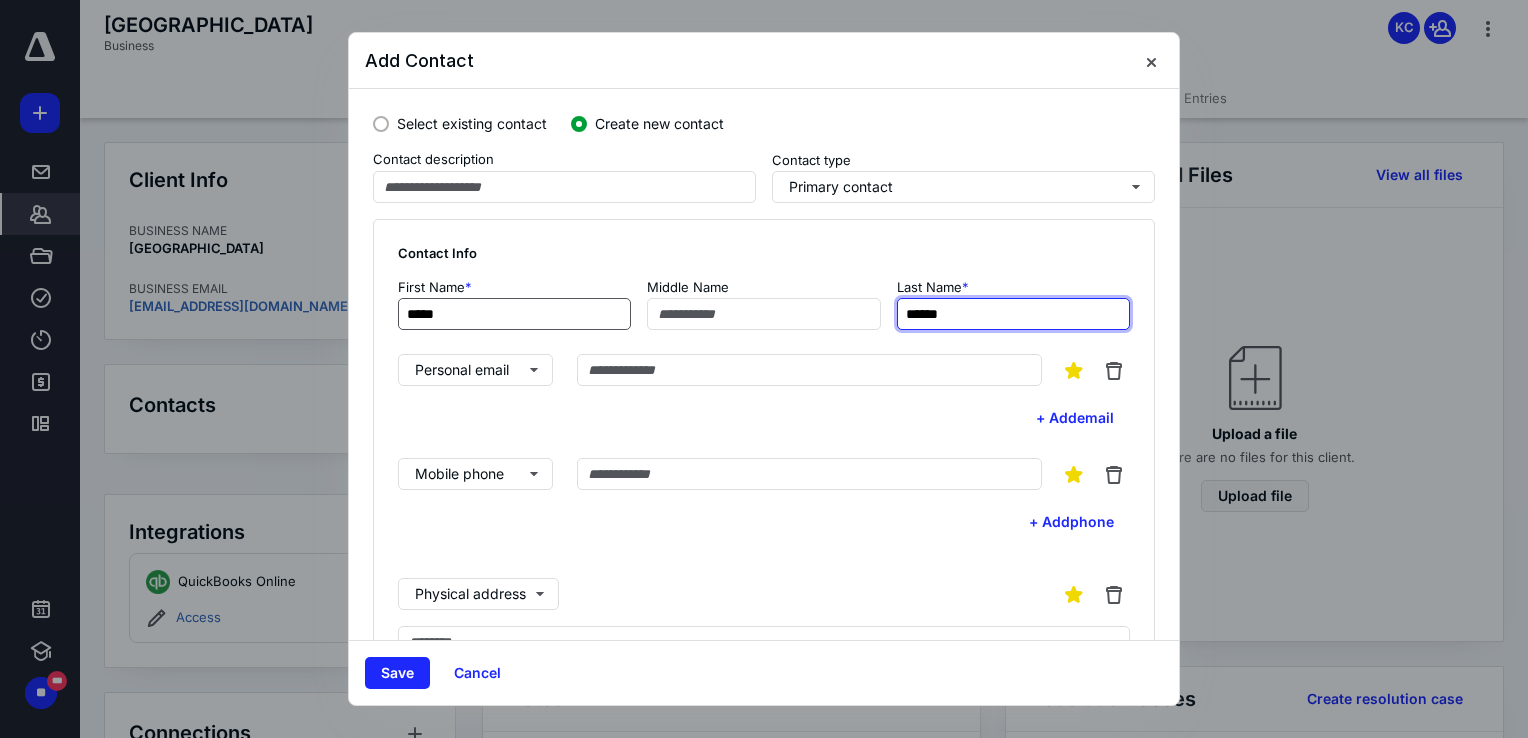 type on "******" 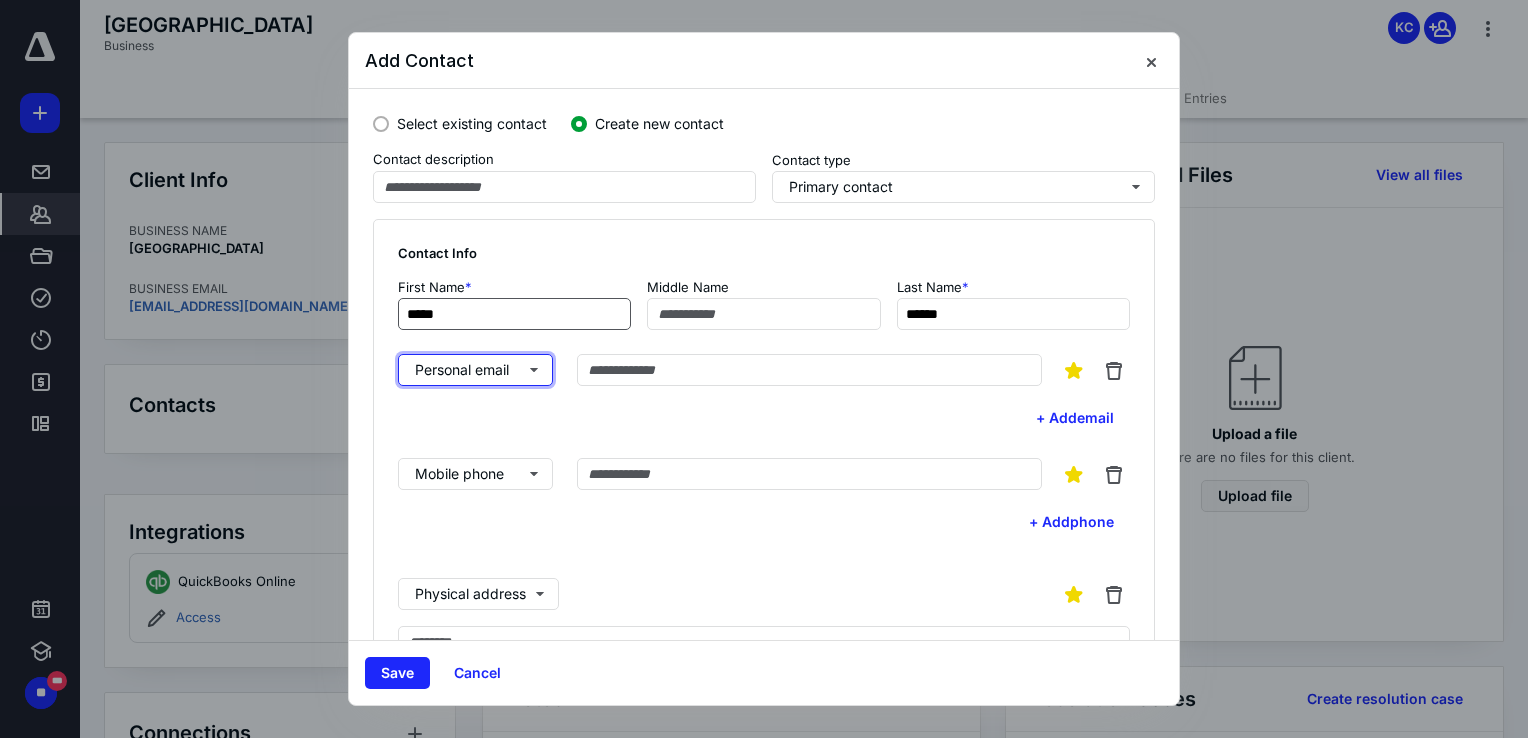 type 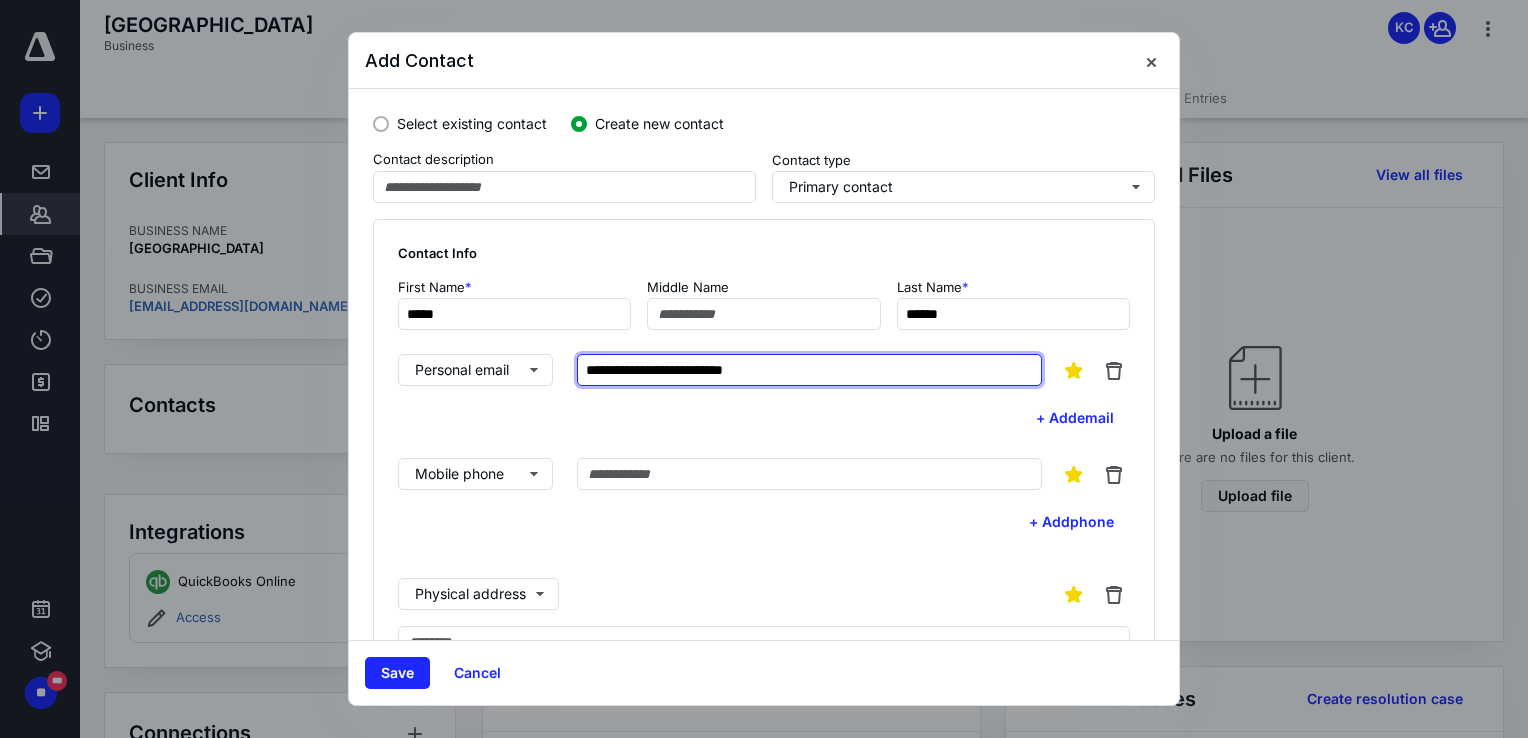 type on "**********" 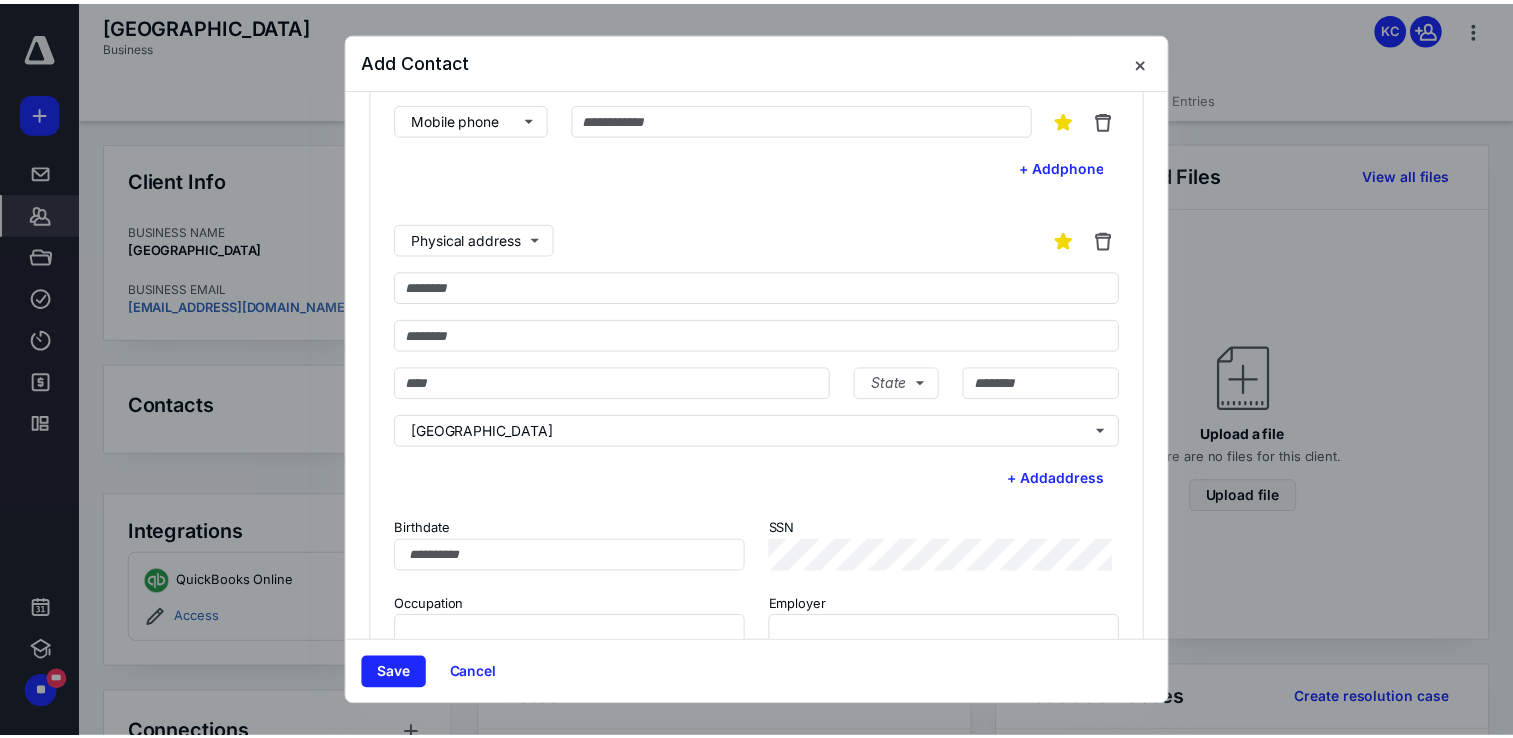scroll, scrollTop: 354, scrollLeft: 0, axis: vertical 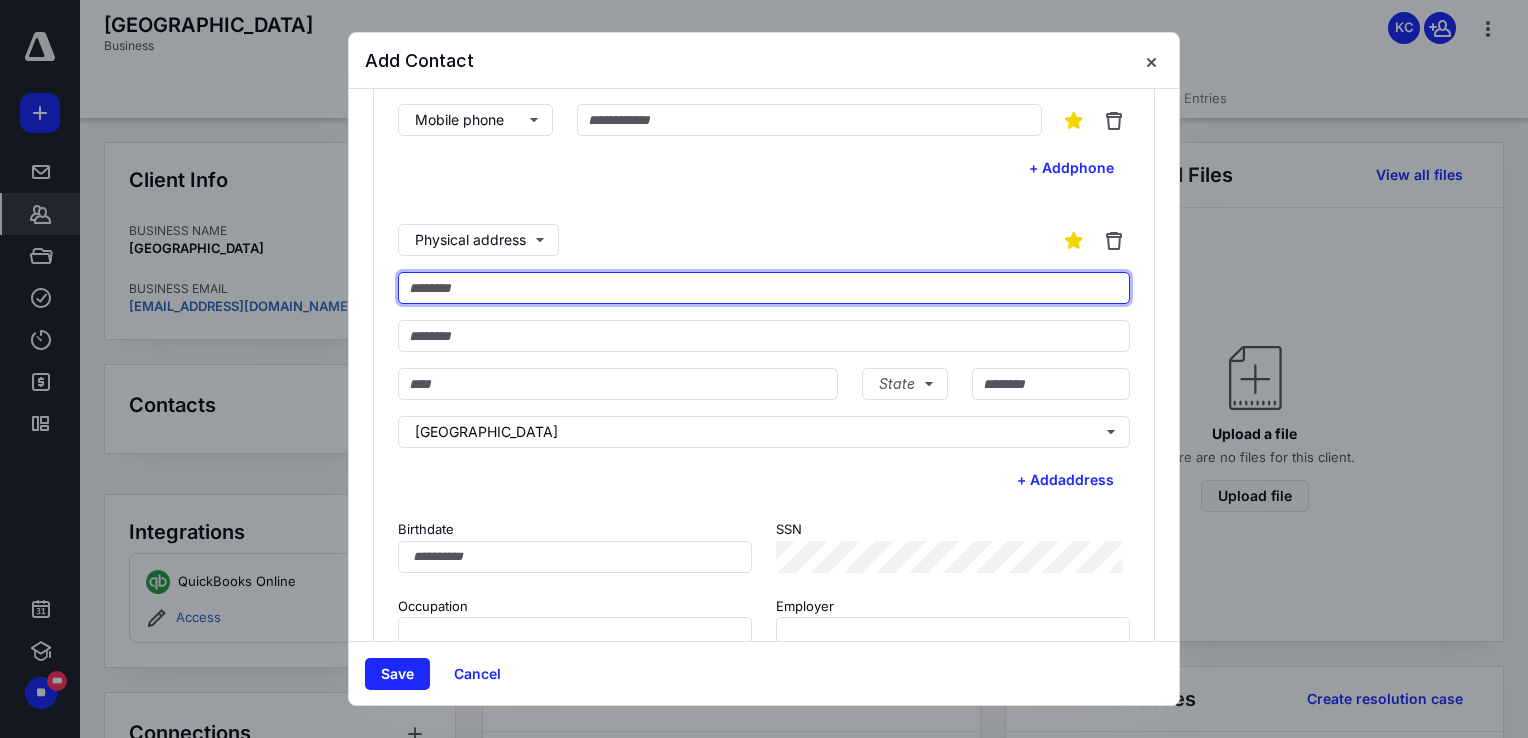 click at bounding box center [764, 288] 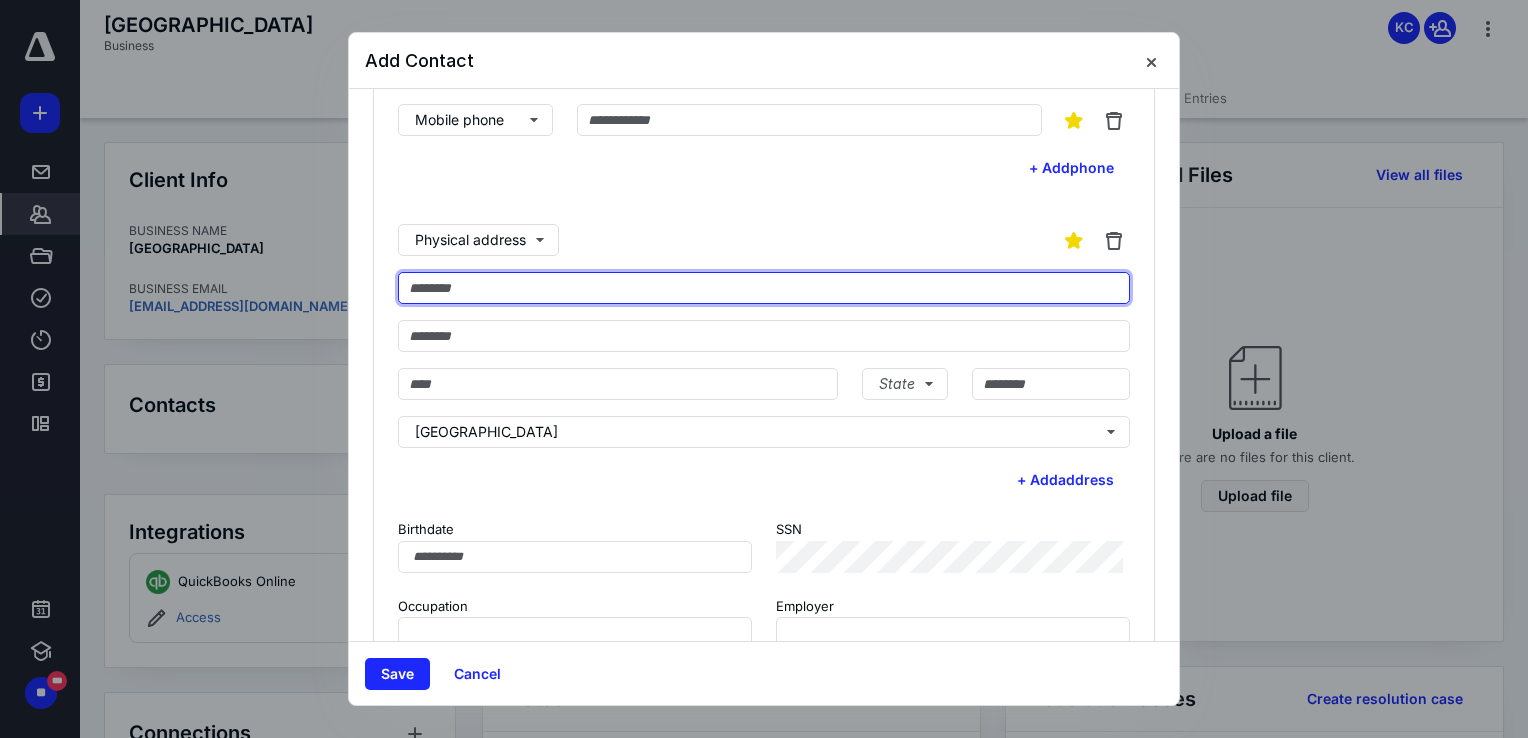 type on "**********" 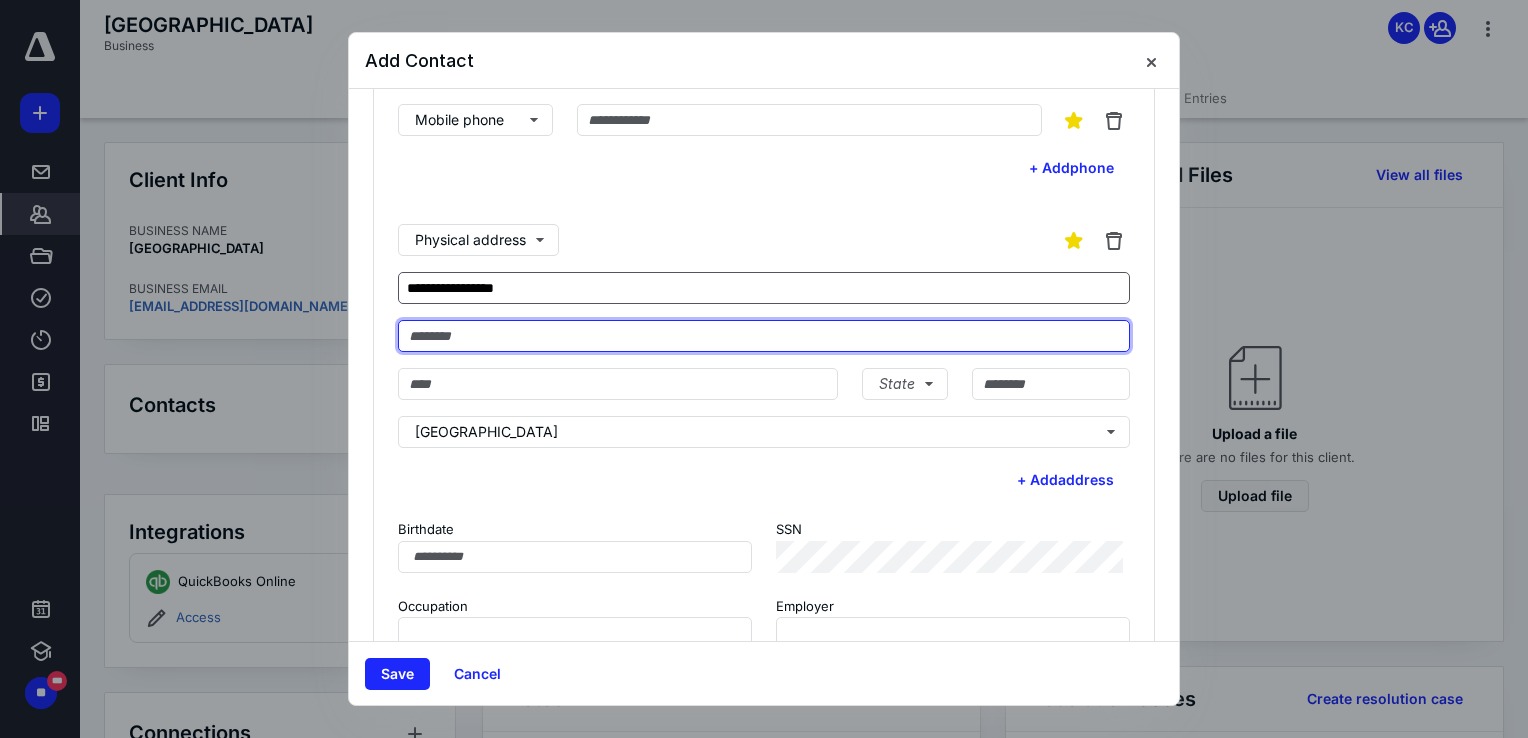 type on "**********" 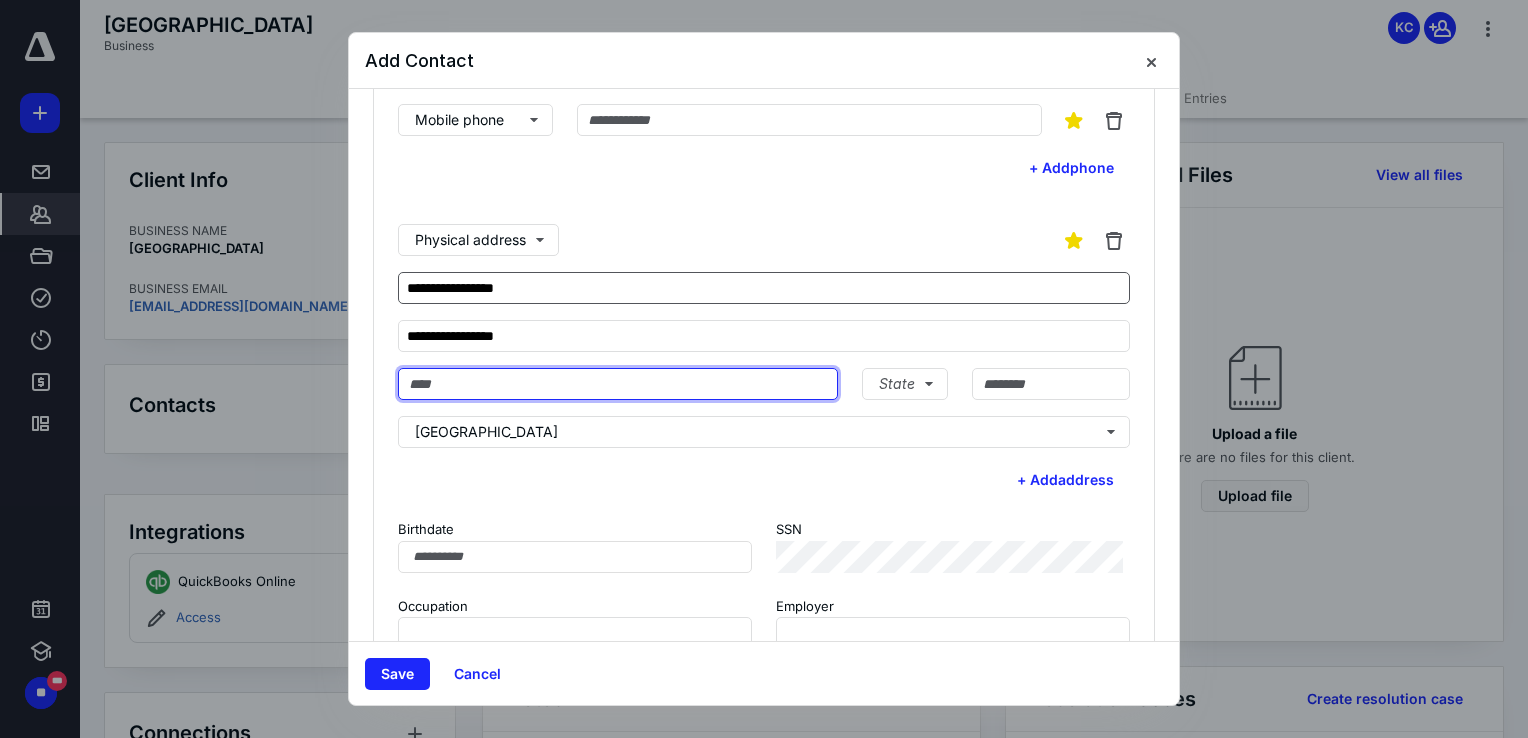 type on "**********" 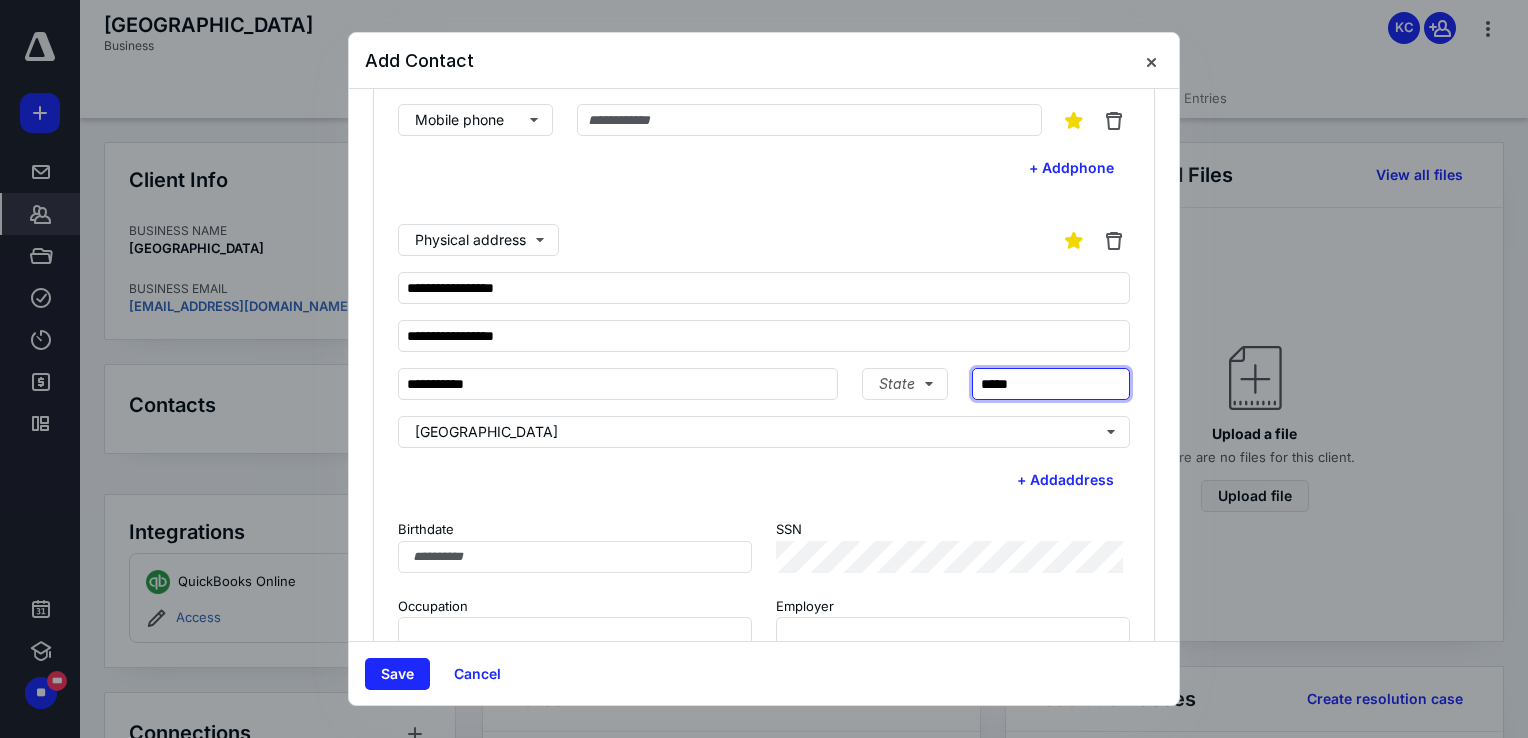click on "*****" at bounding box center (1051, 384) 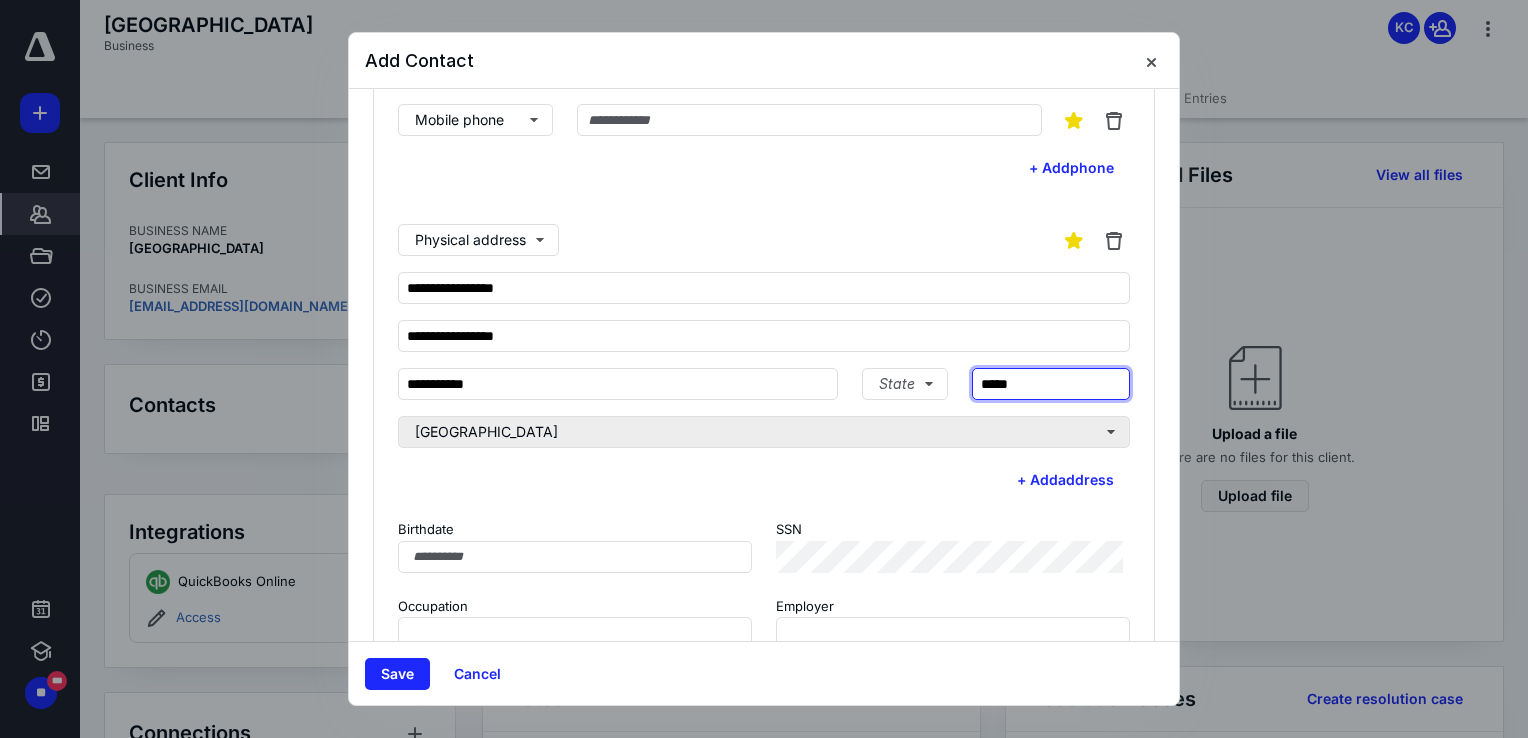 type on "*****" 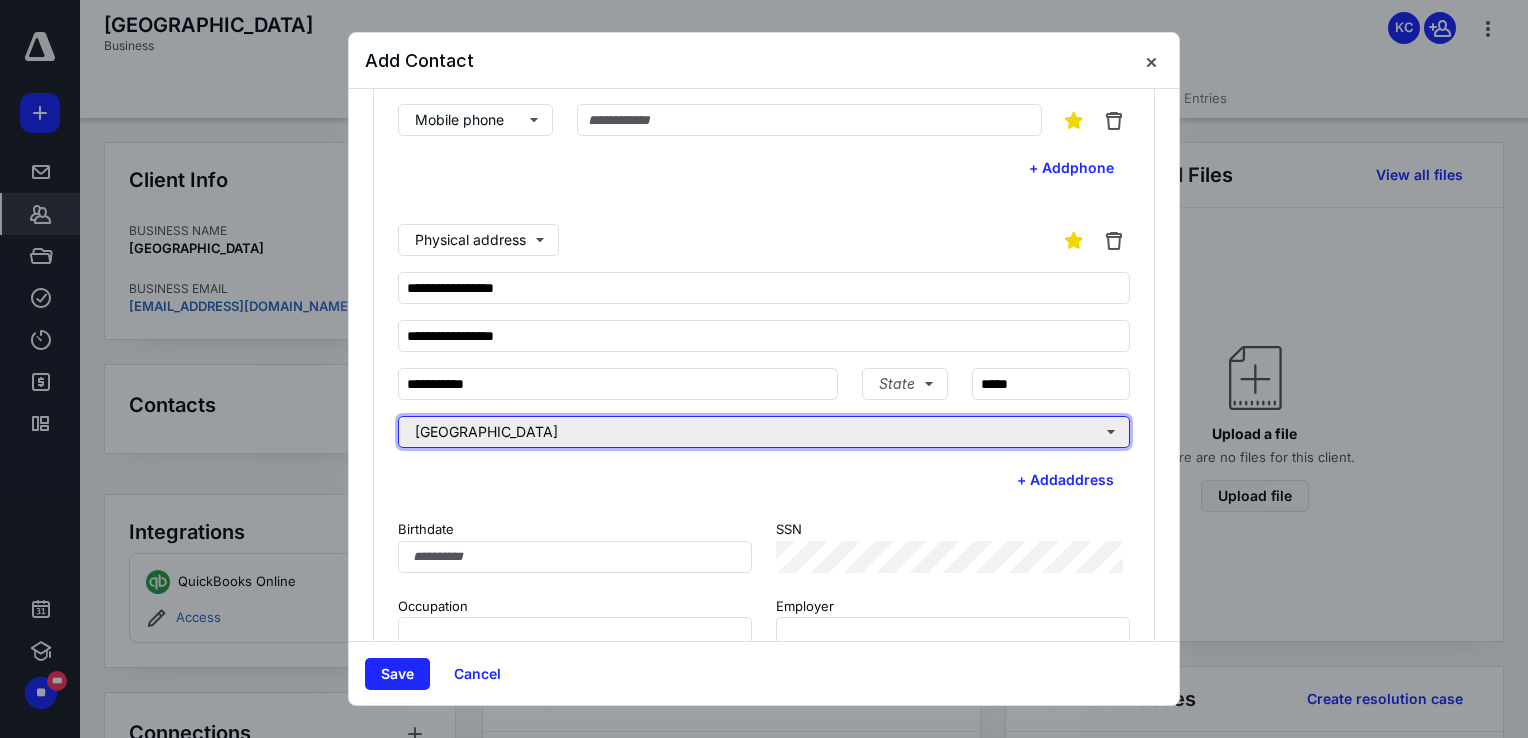 click on "[GEOGRAPHIC_DATA]" at bounding box center [764, 432] 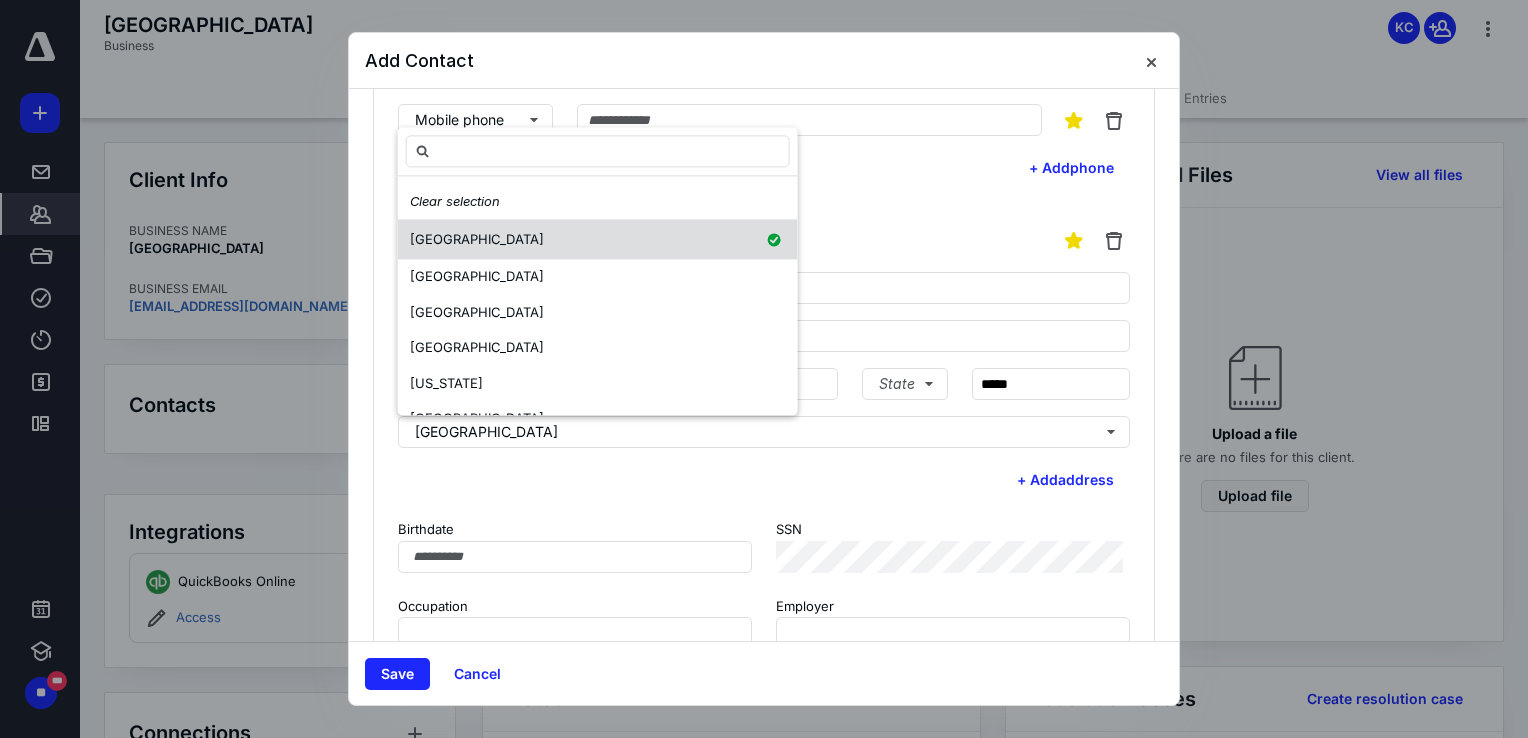 click on "**********" at bounding box center [764, 352] 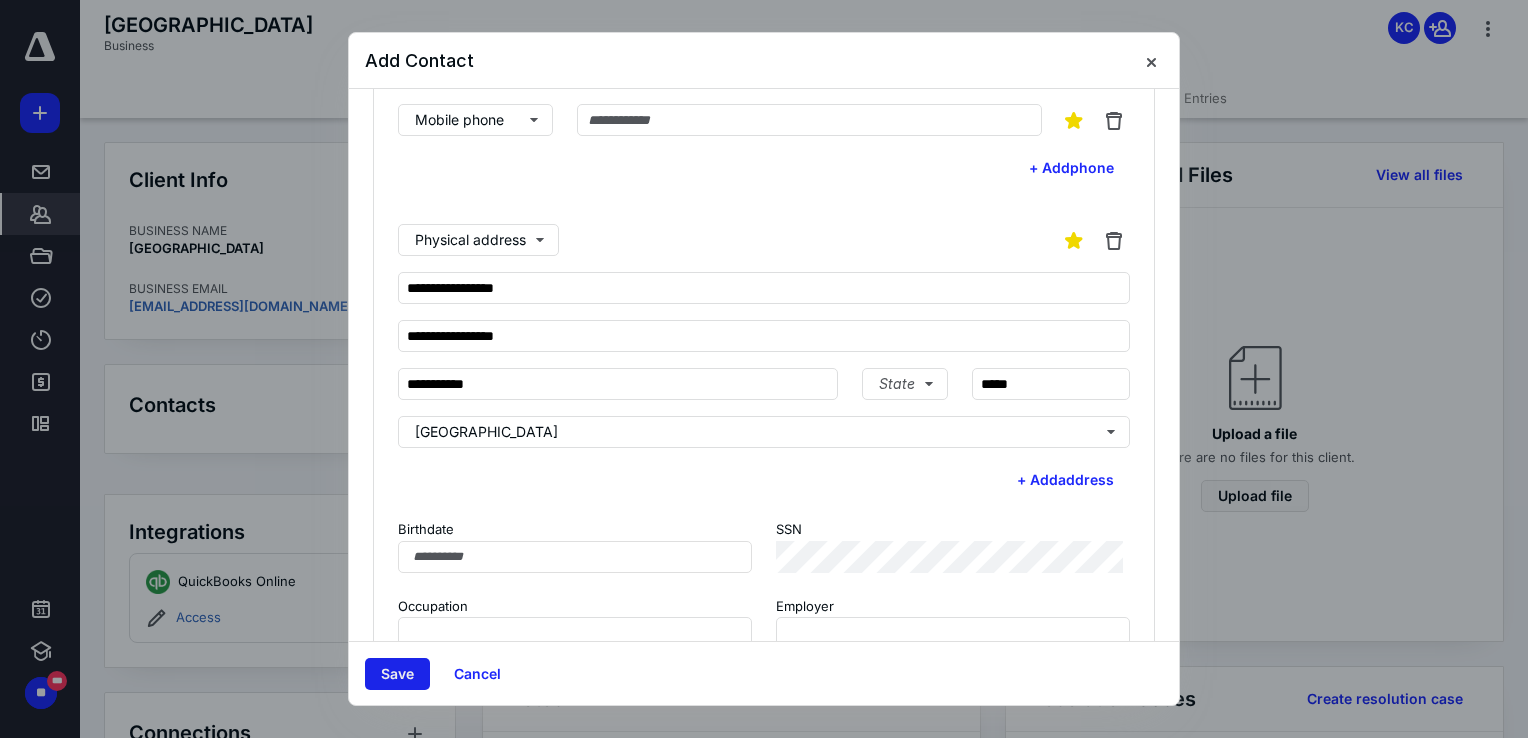 click on "Save" at bounding box center [397, 674] 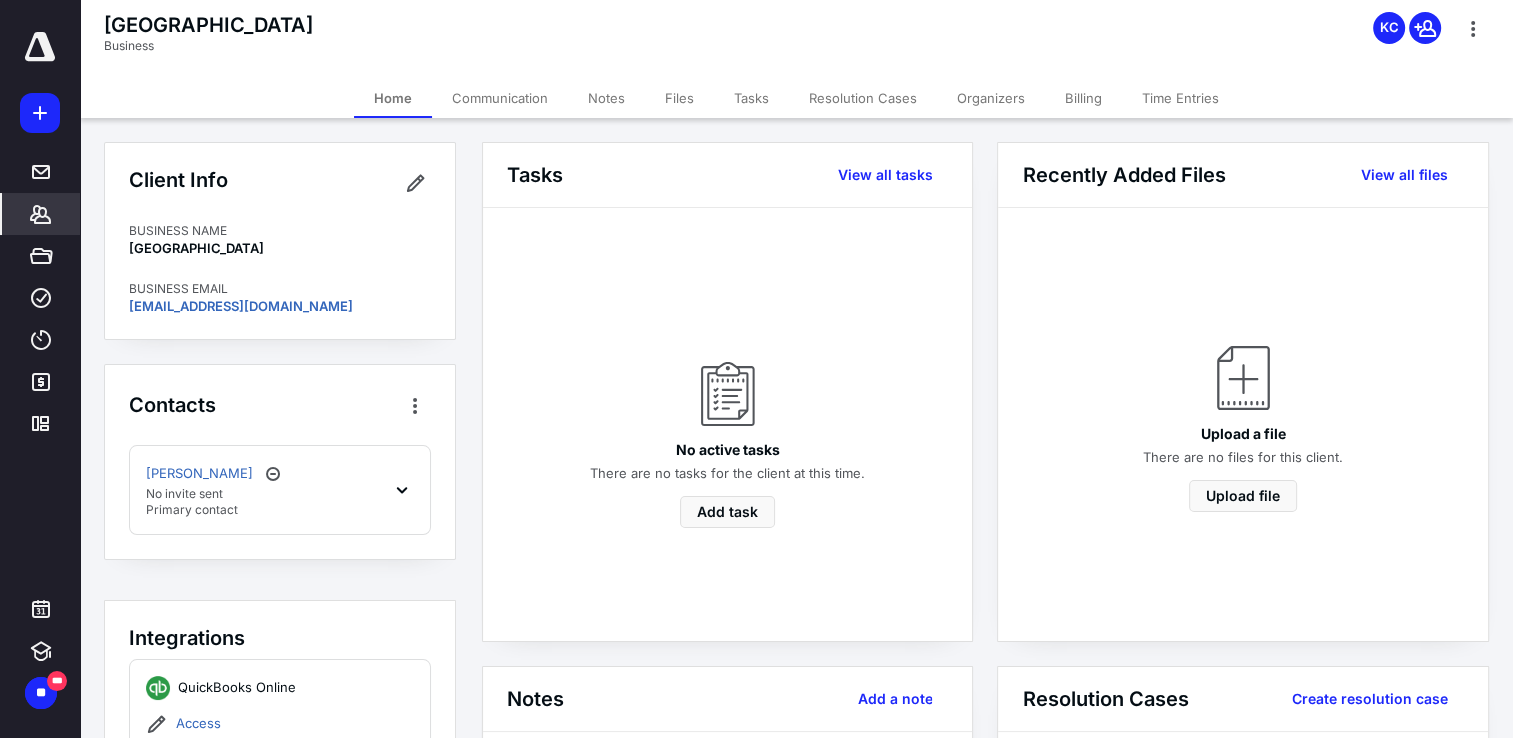 click on "[PERSON_NAME] No invite sent Primary contact" at bounding box center [280, 490] 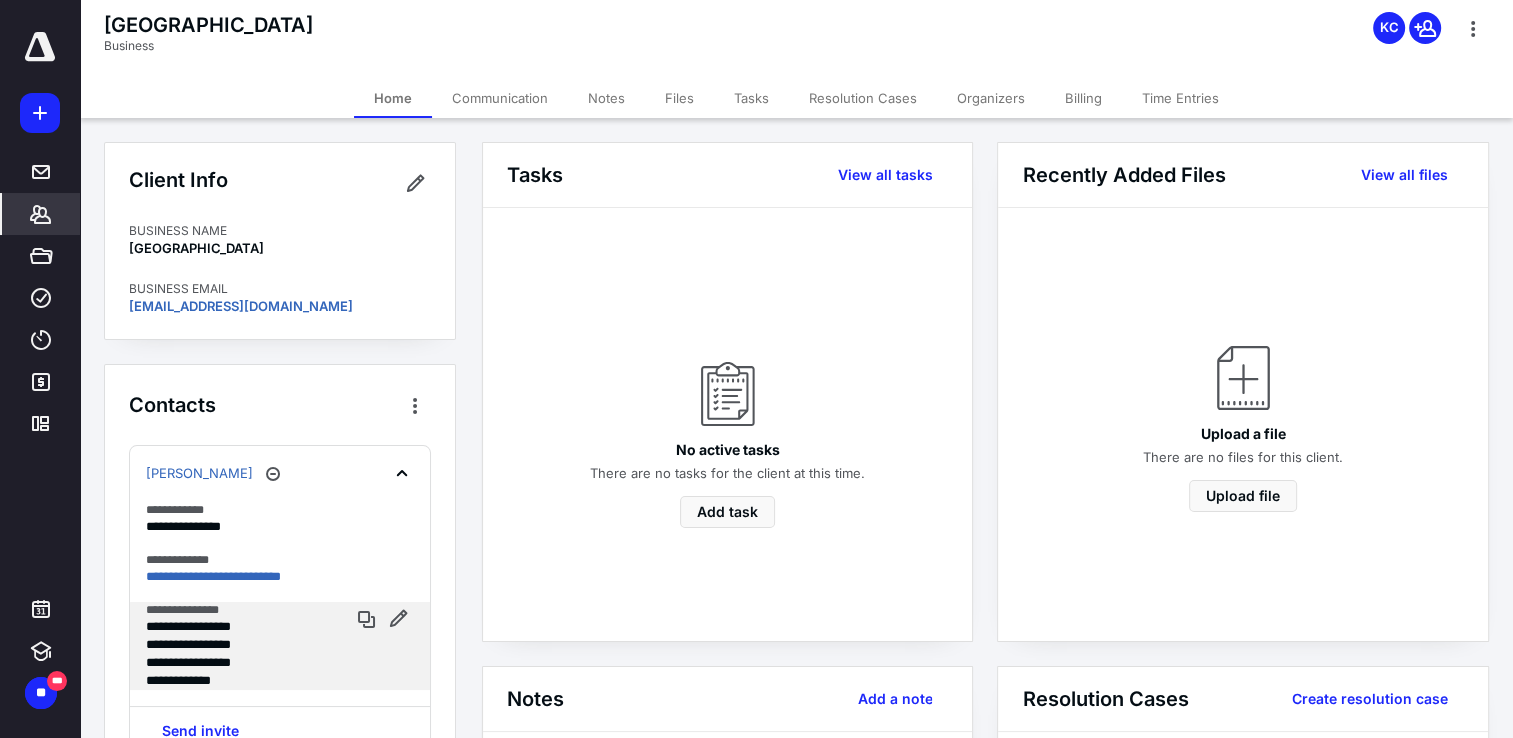 scroll, scrollTop: 106, scrollLeft: 0, axis: vertical 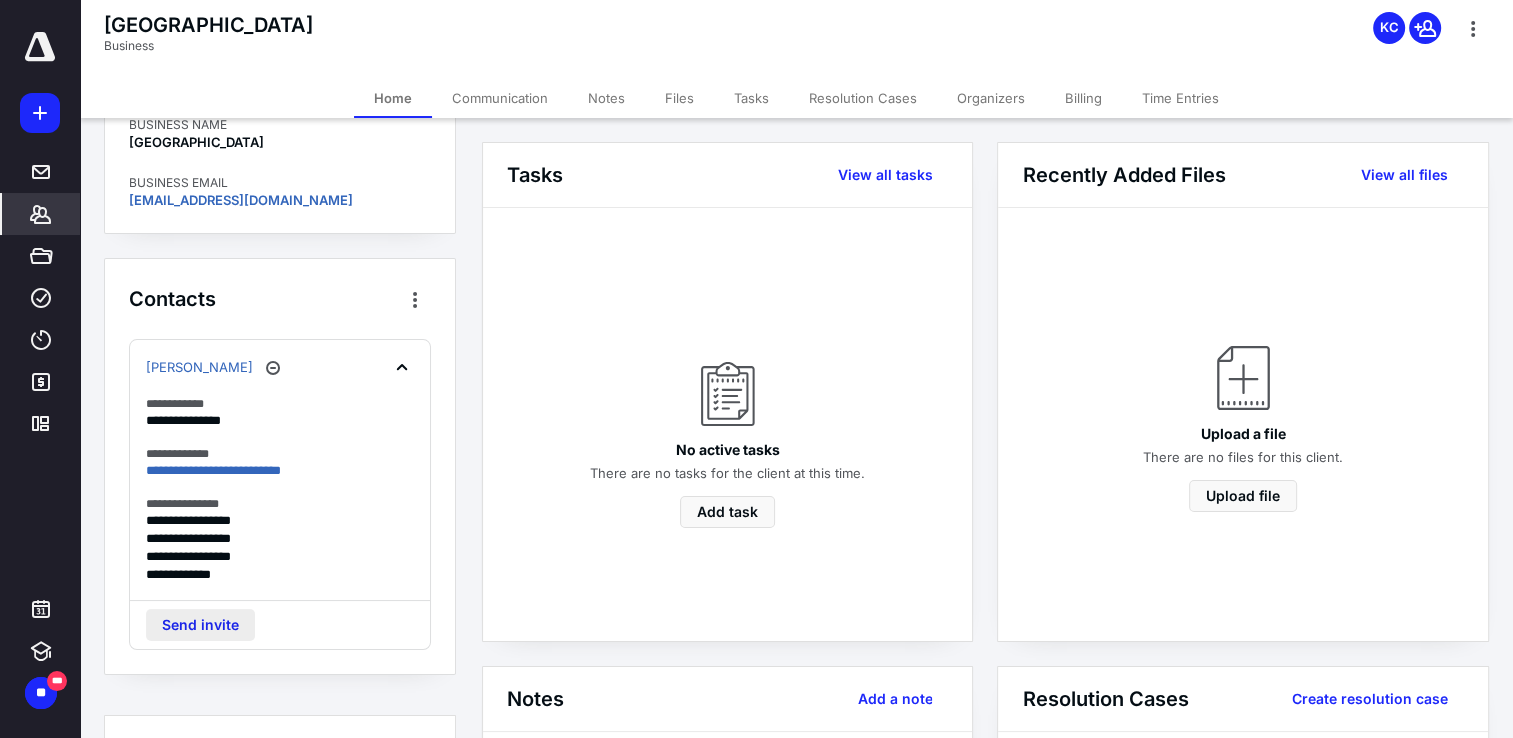 click on "Send invite" at bounding box center (200, 625) 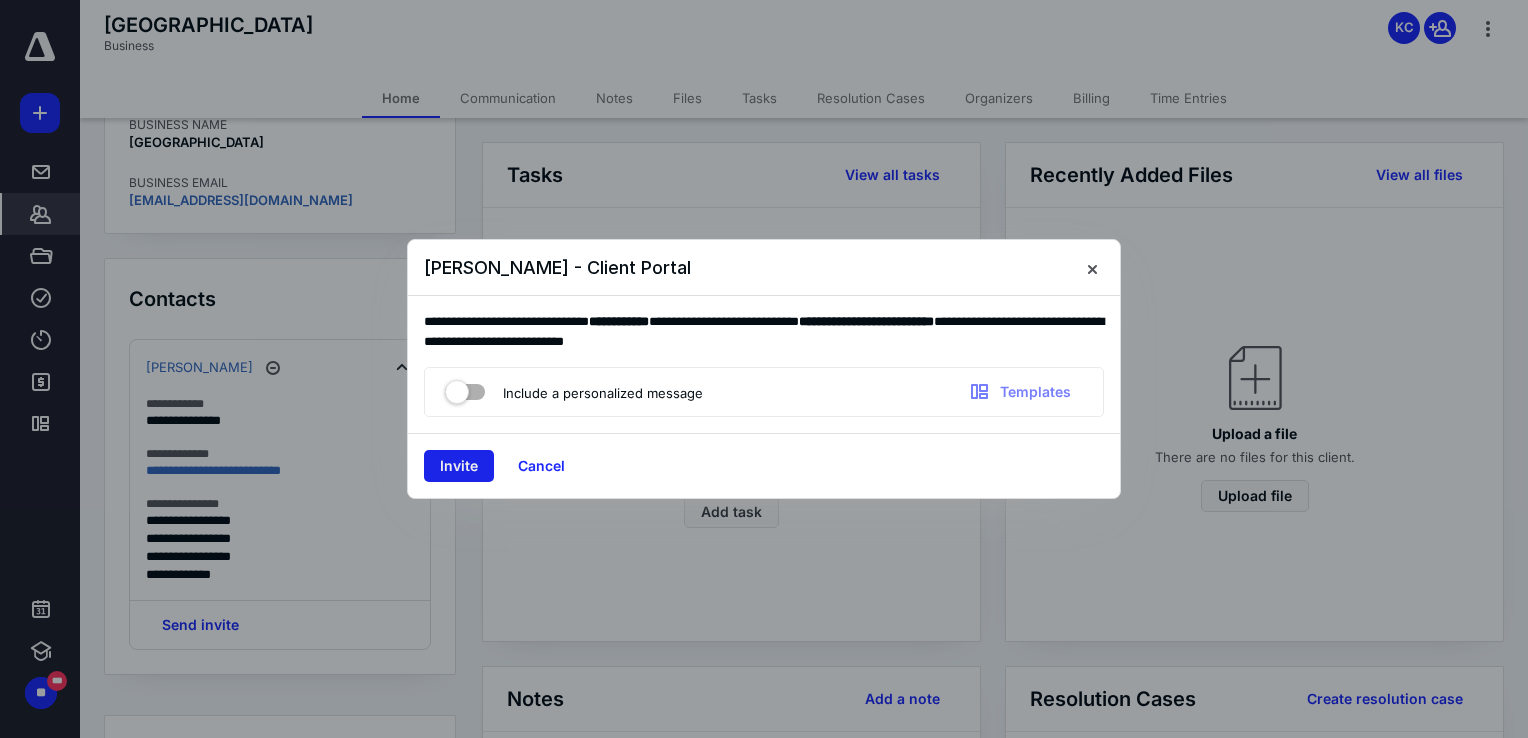 click on "Invite" at bounding box center (459, 466) 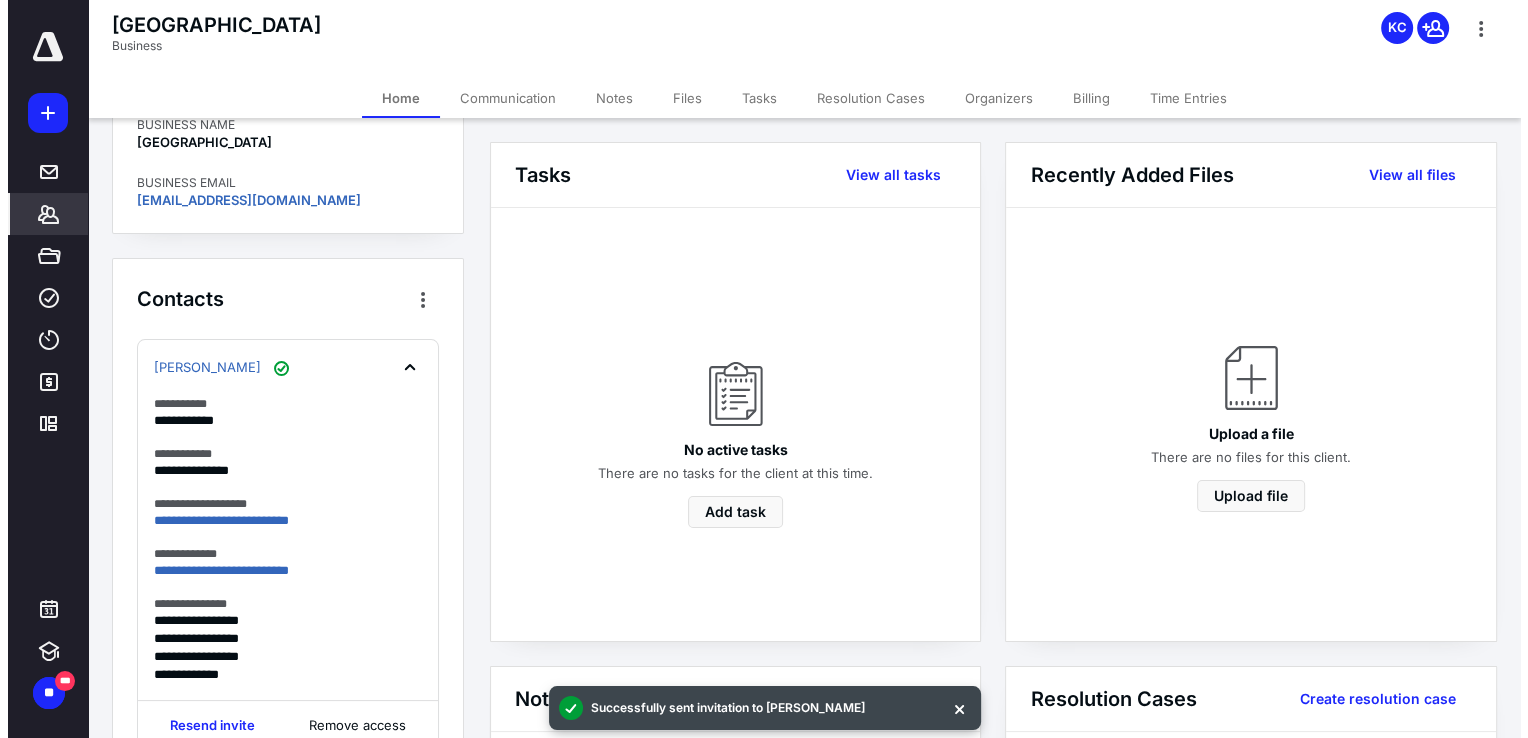 scroll, scrollTop: 0, scrollLeft: 0, axis: both 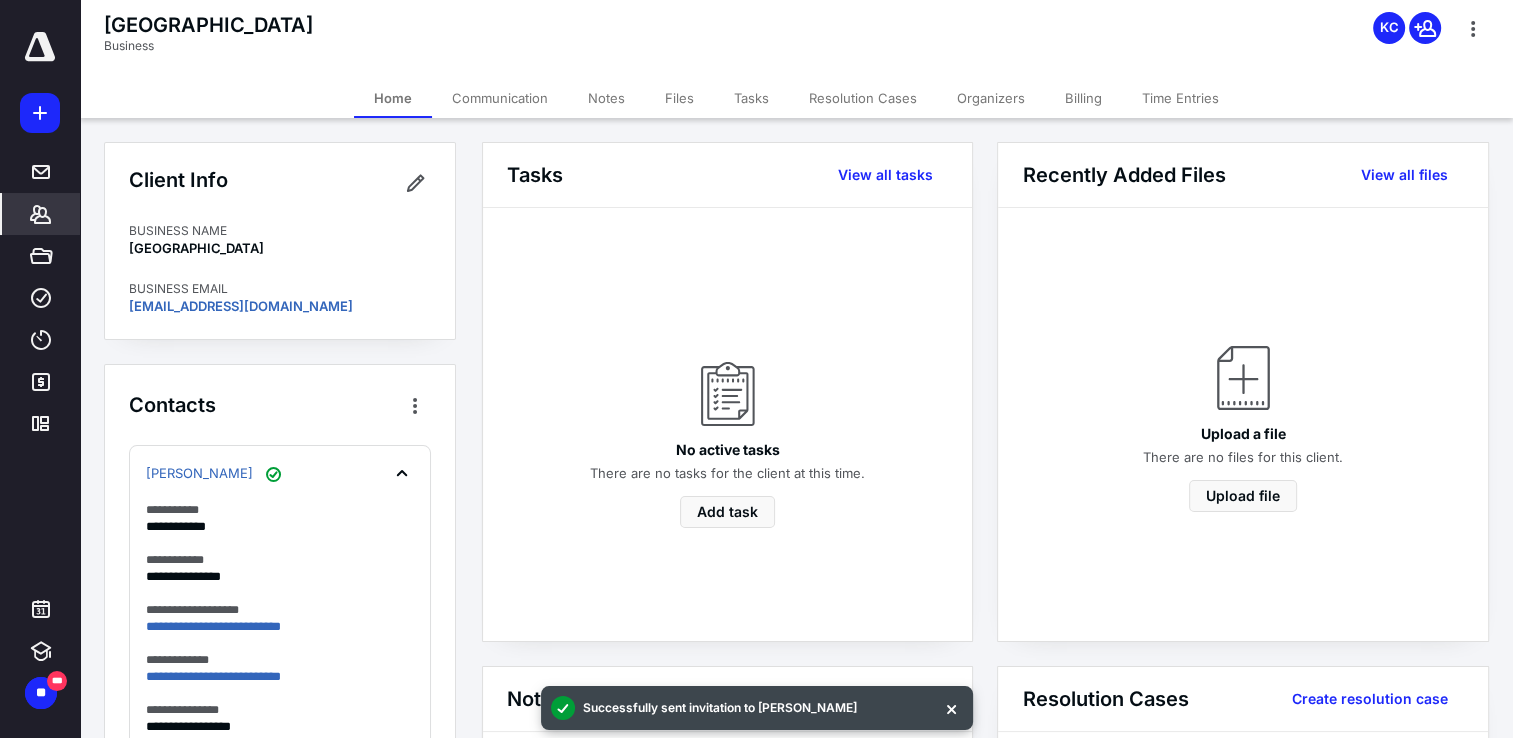 click on "Files" at bounding box center [679, 98] 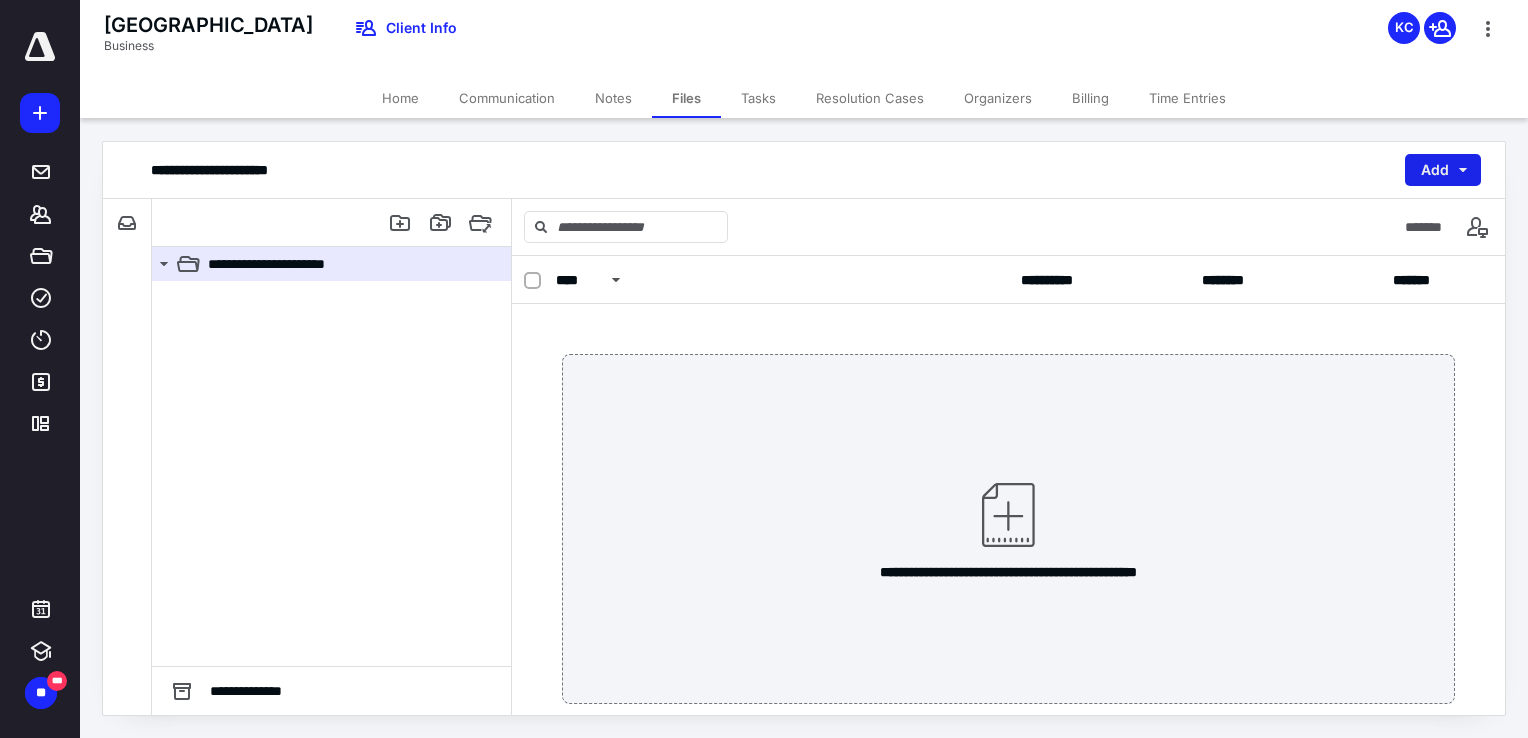 click on "Add" at bounding box center [1443, 170] 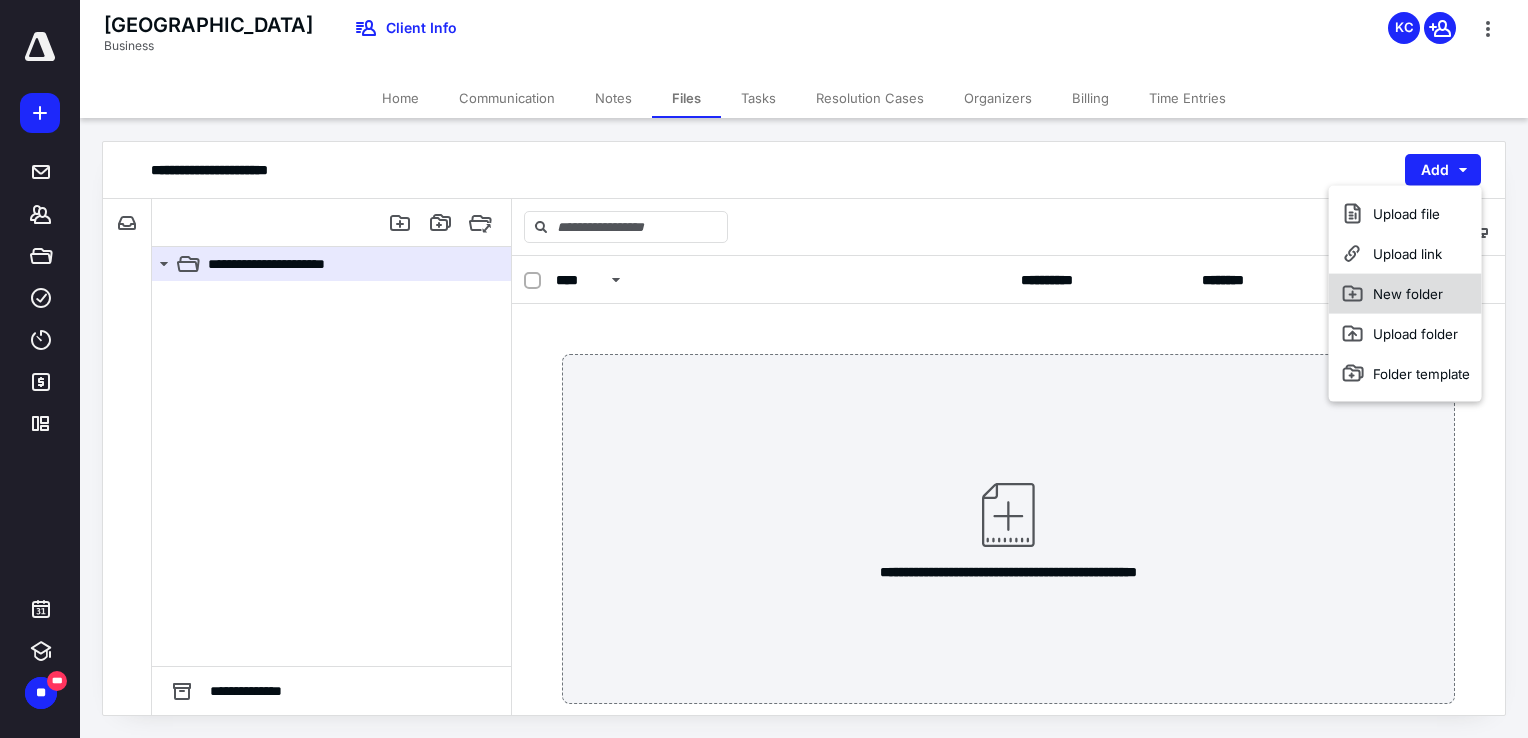 click on "New folder" at bounding box center [1405, 294] 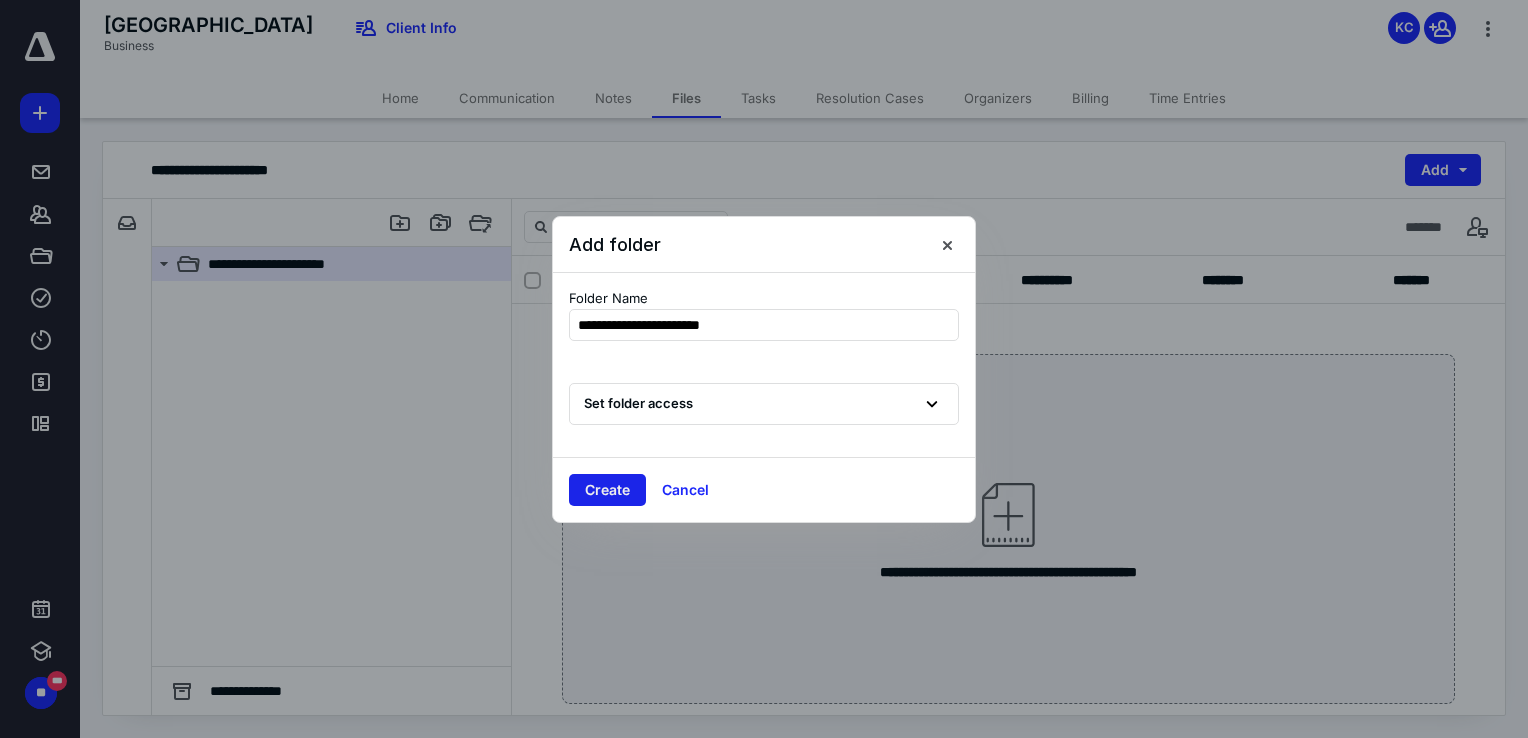 type on "**********" 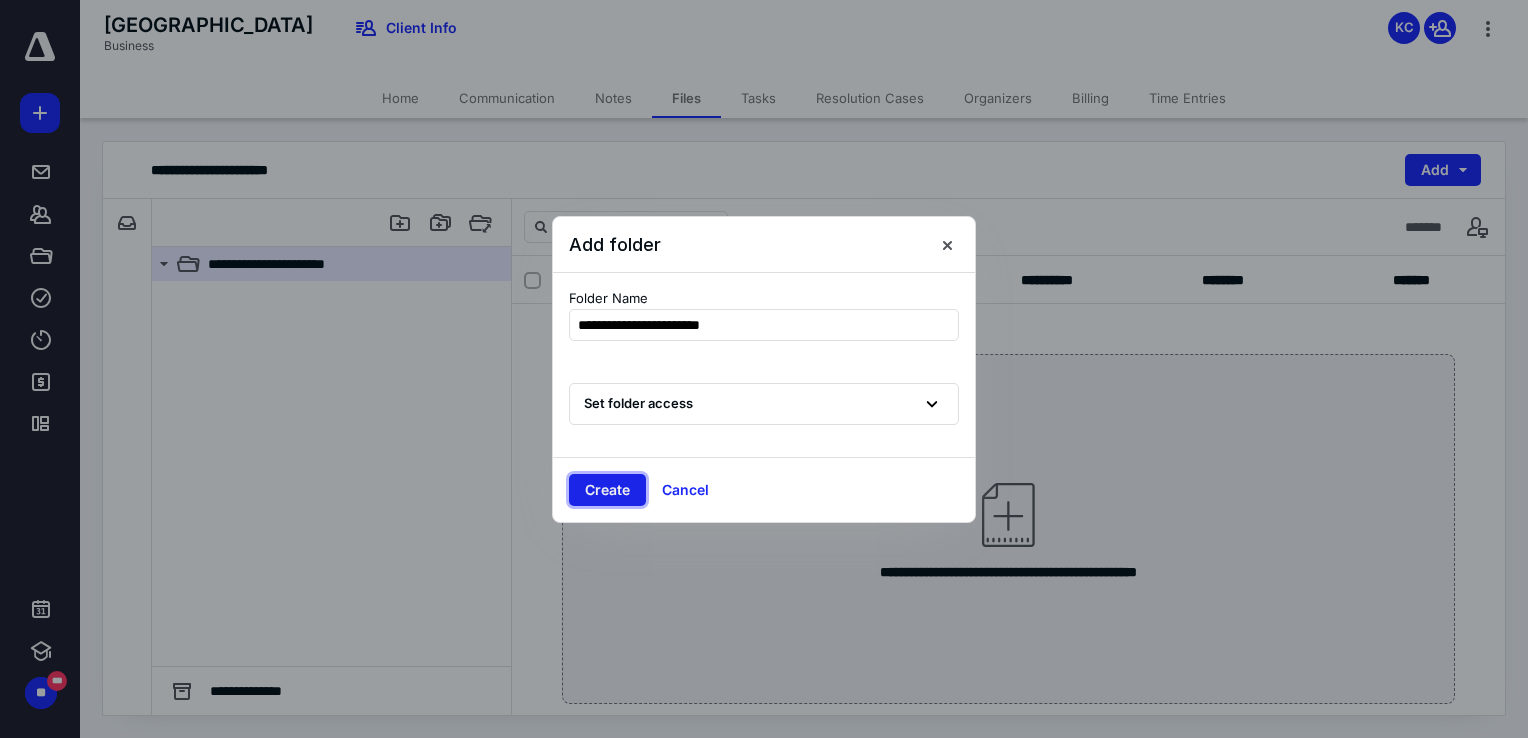 click on "Create" at bounding box center (607, 490) 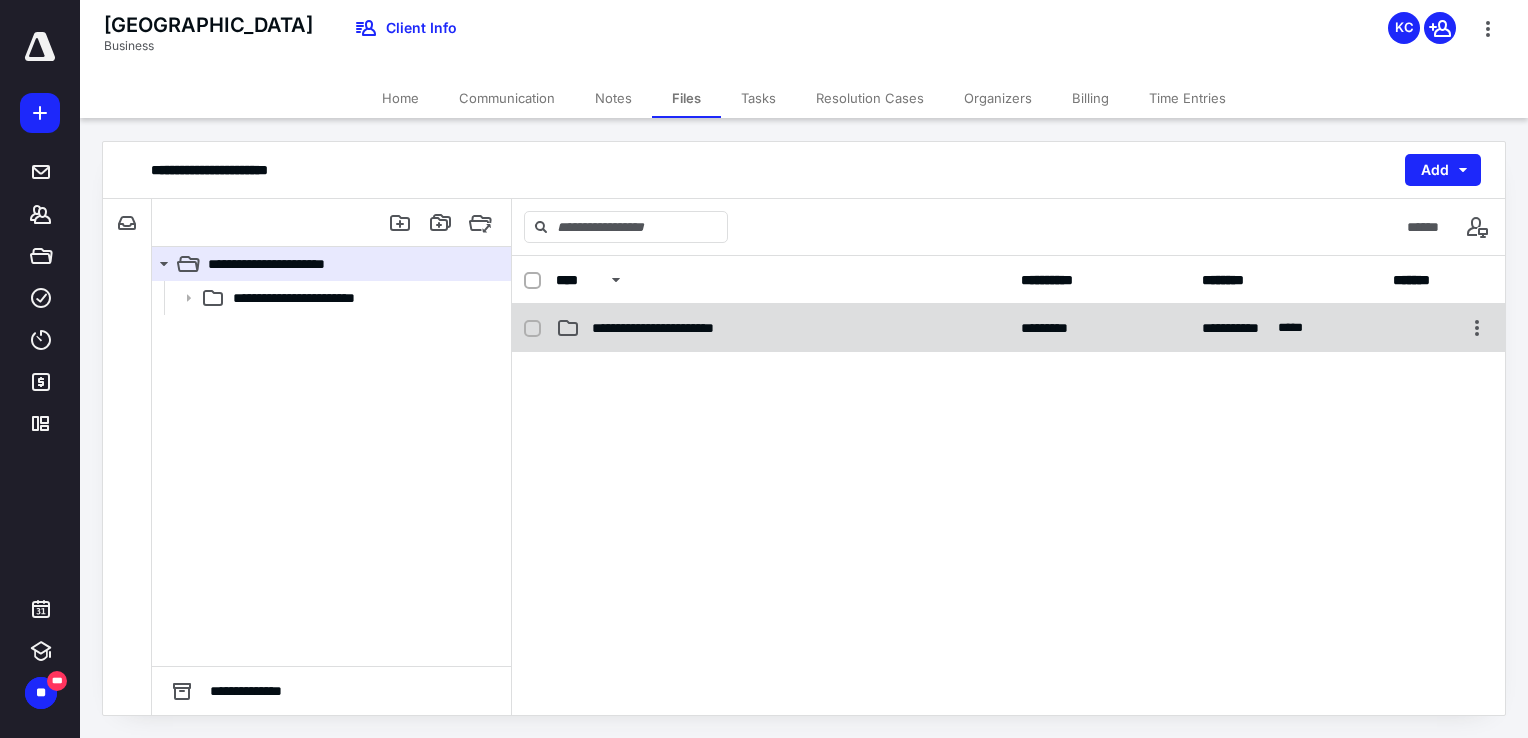 click on "**********" at bounding box center (686, 328) 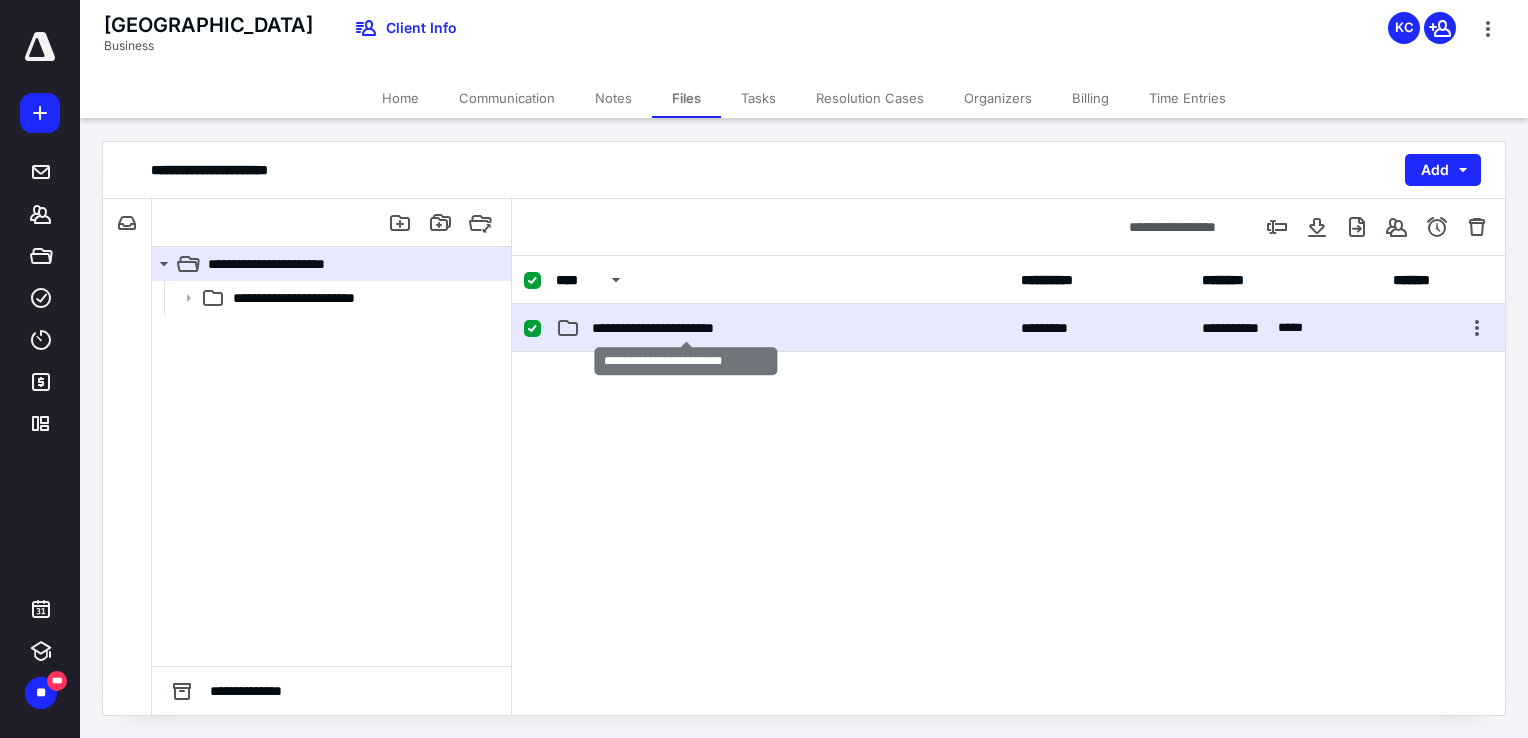 click on "**********" at bounding box center [686, 328] 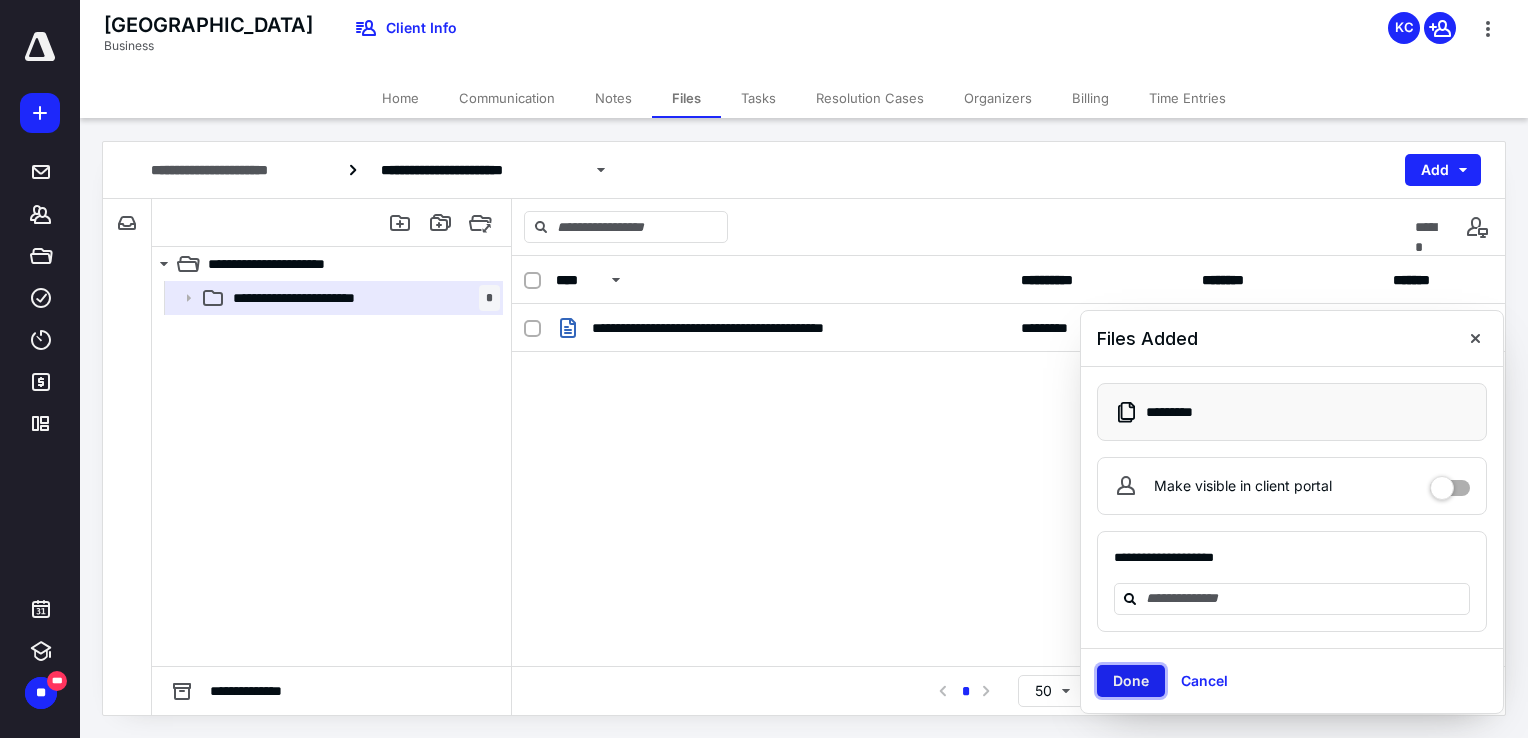 click on "Done" at bounding box center (1131, 681) 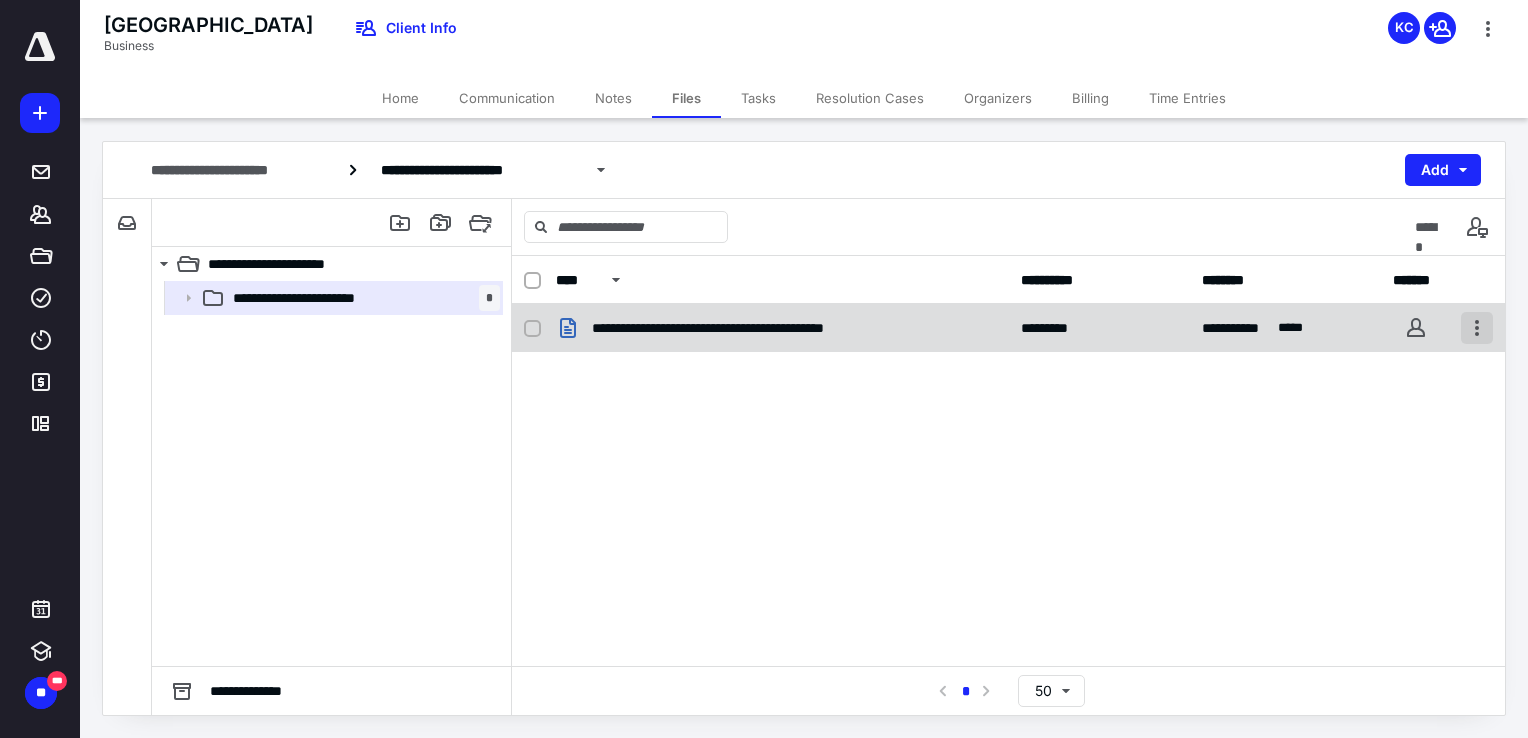 click at bounding box center [1477, 328] 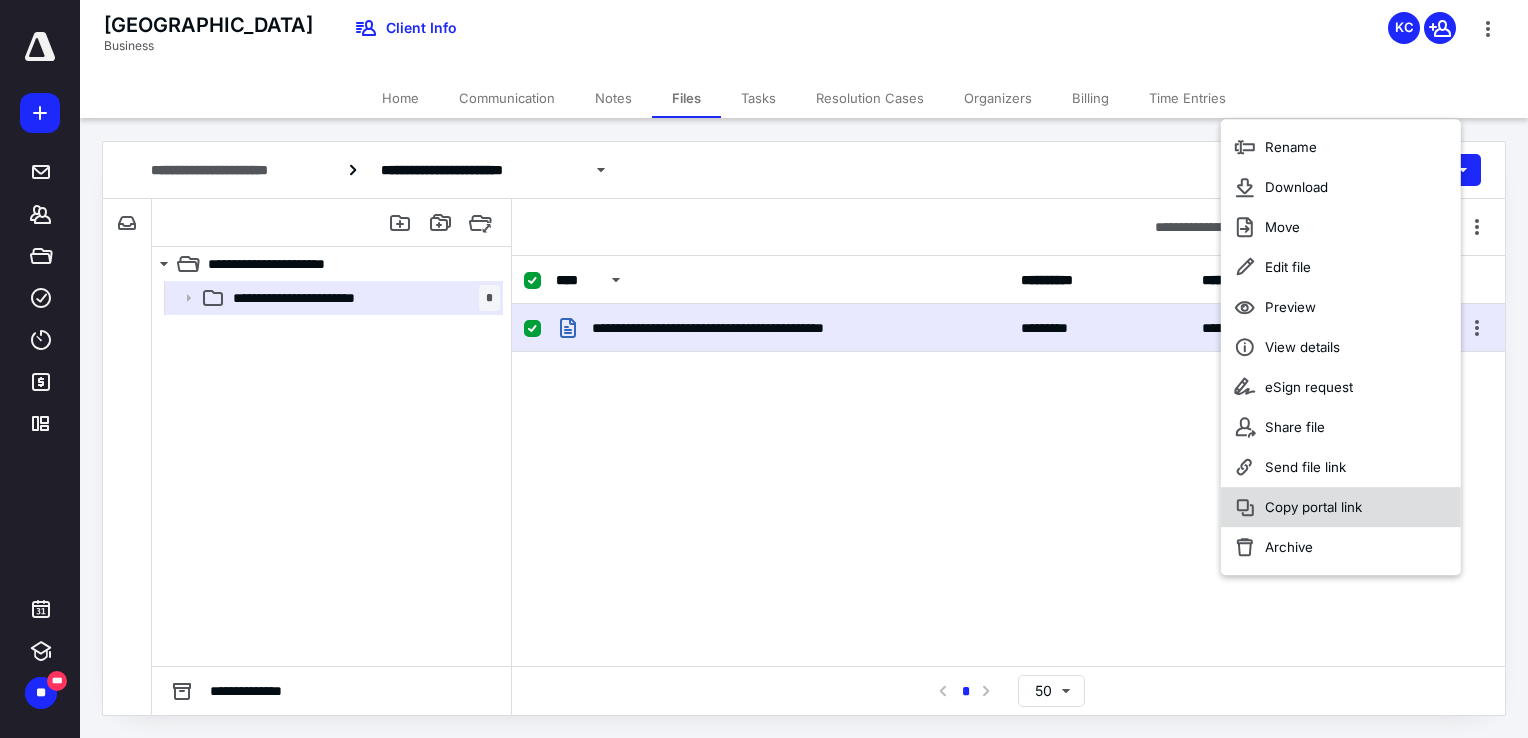 click on "Copy portal link" at bounding box center (1341, 507) 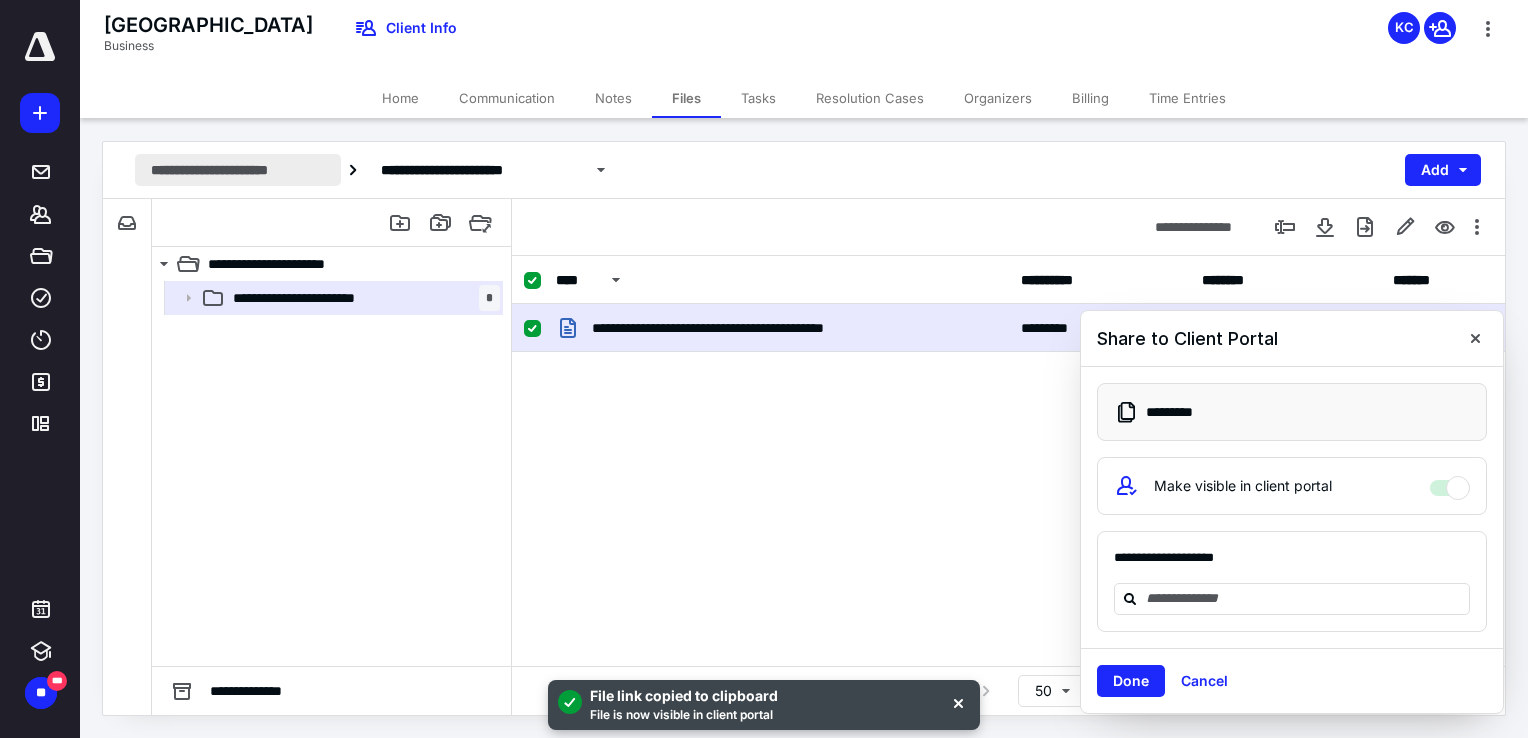 click on "**********" at bounding box center [238, 170] 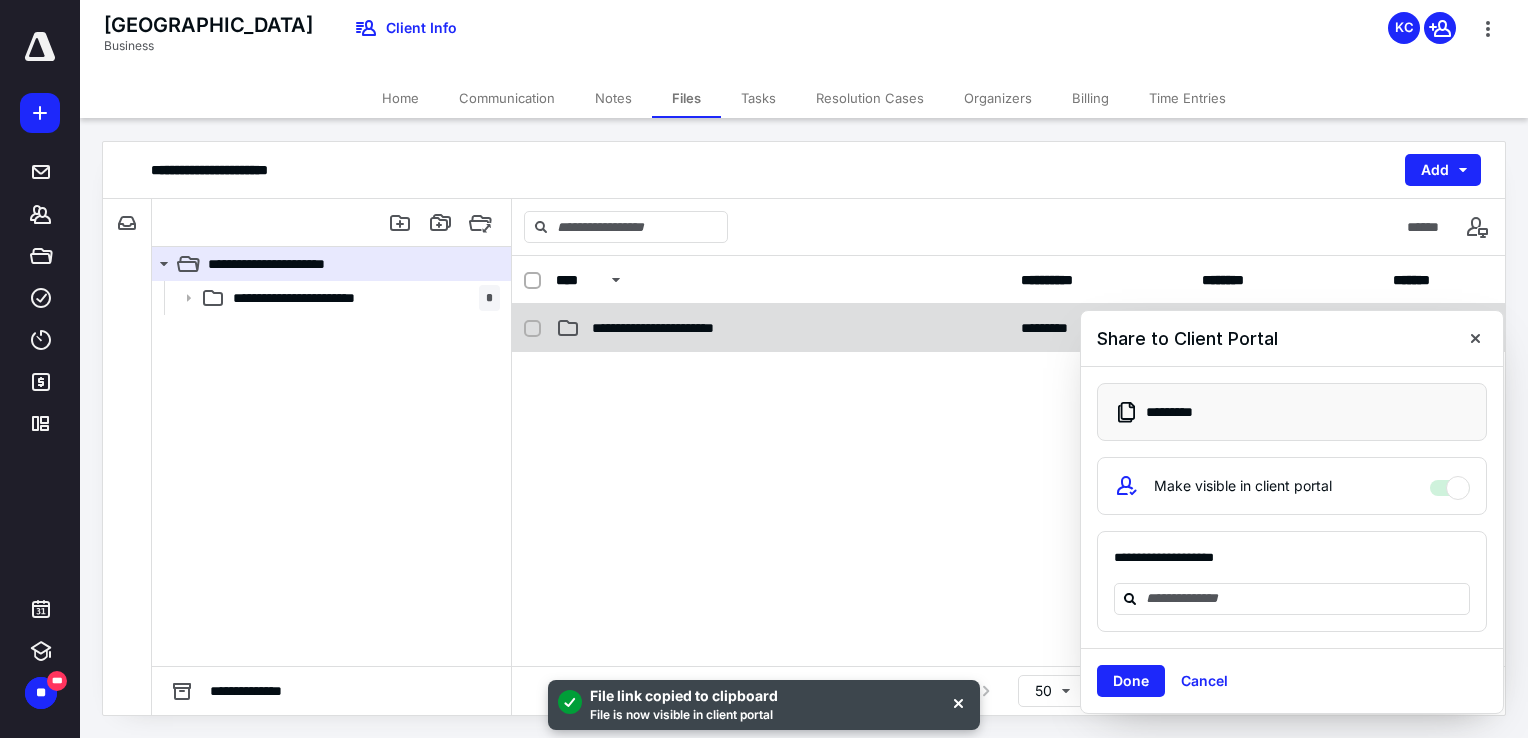 click on "**********" at bounding box center [686, 328] 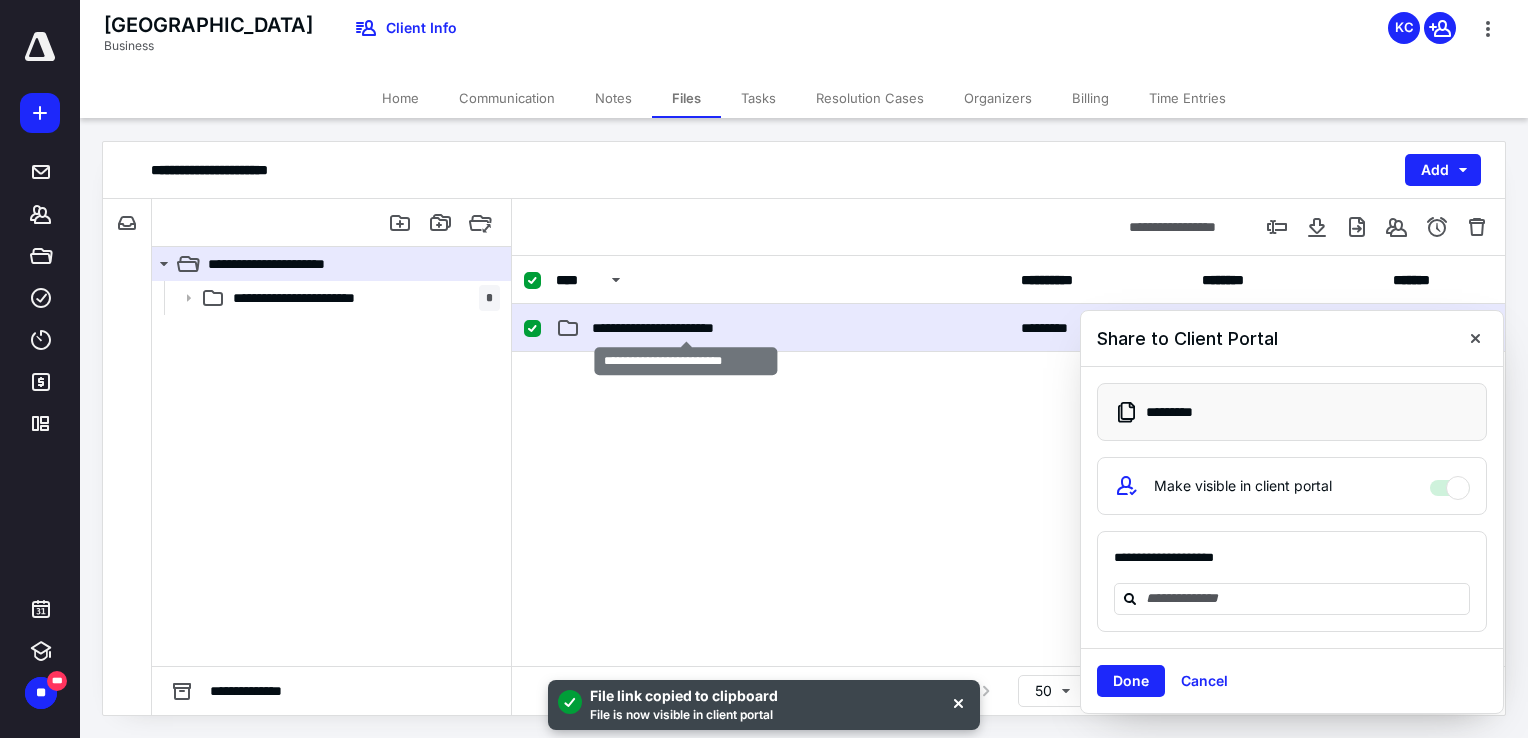 click on "**********" at bounding box center (686, 328) 